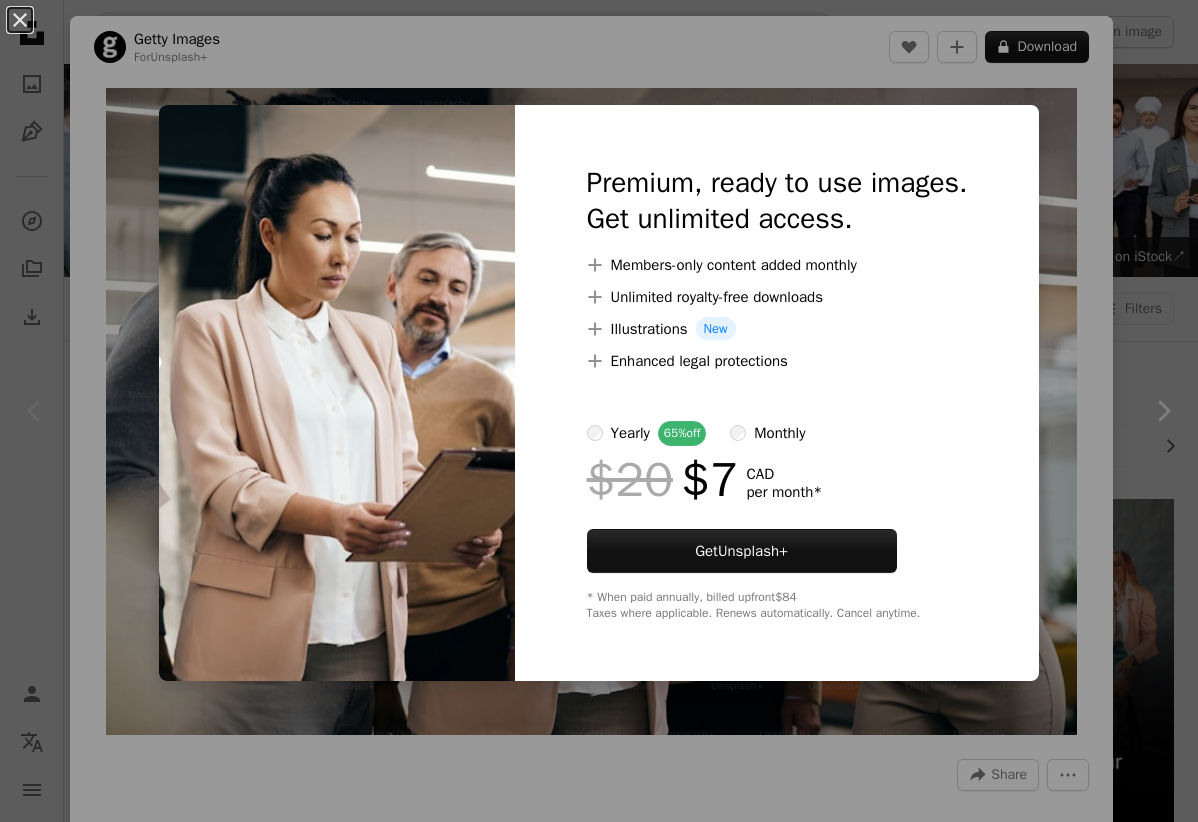 scroll, scrollTop: 336, scrollLeft: 0, axis: vertical 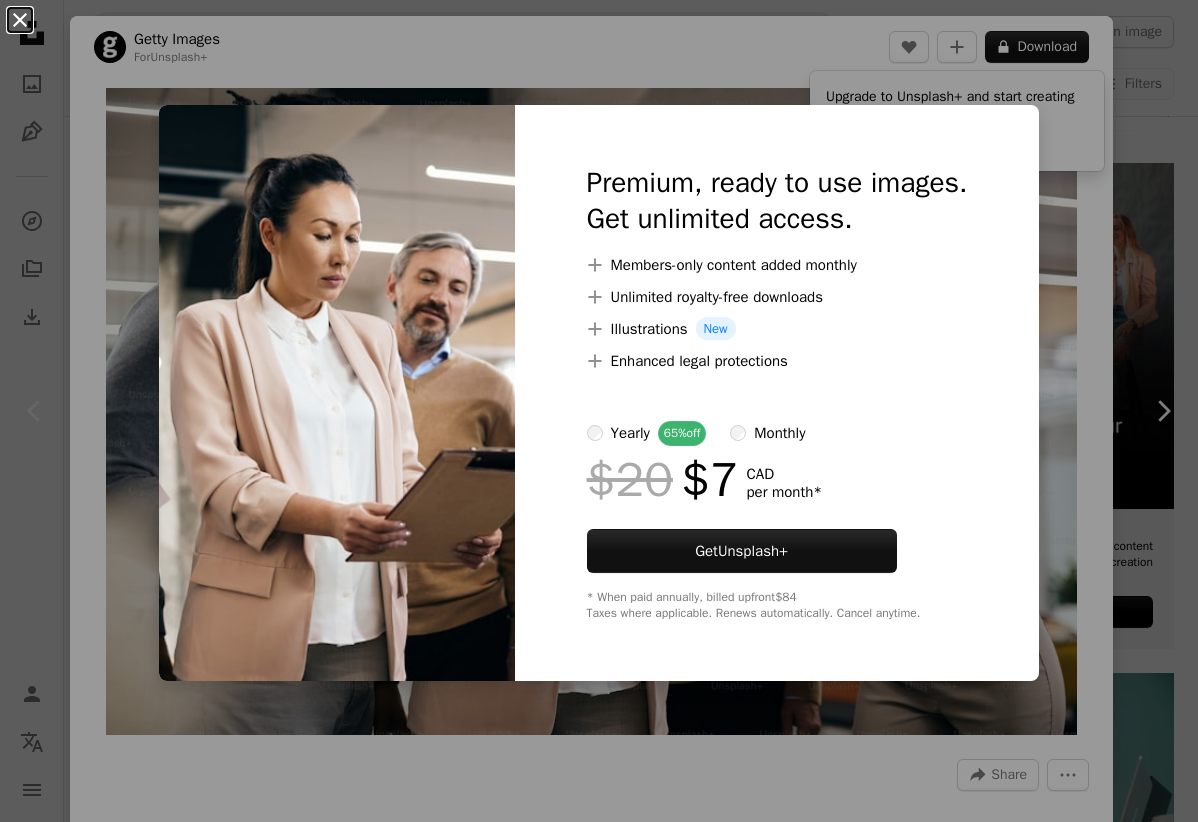 click on "An X shape" at bounding box center [20, 20] 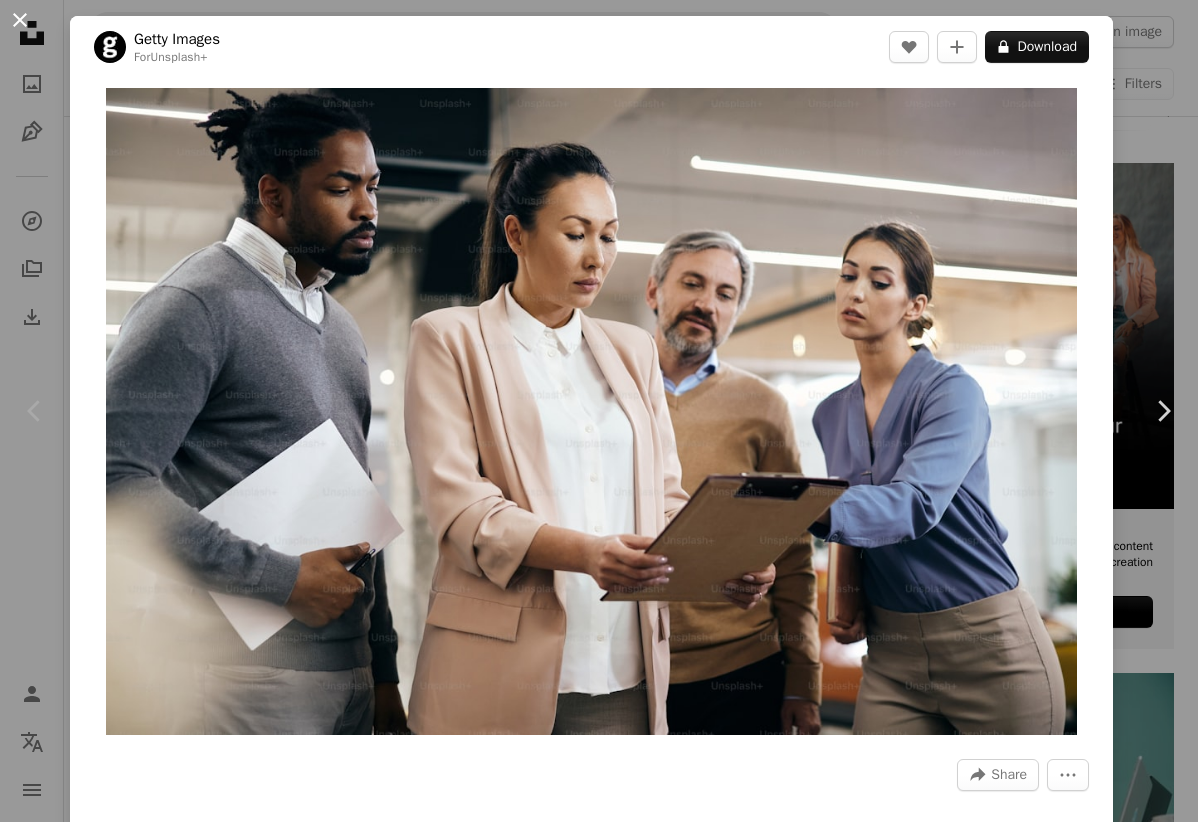 click on "An X shape" at bounding box center [20, 20] 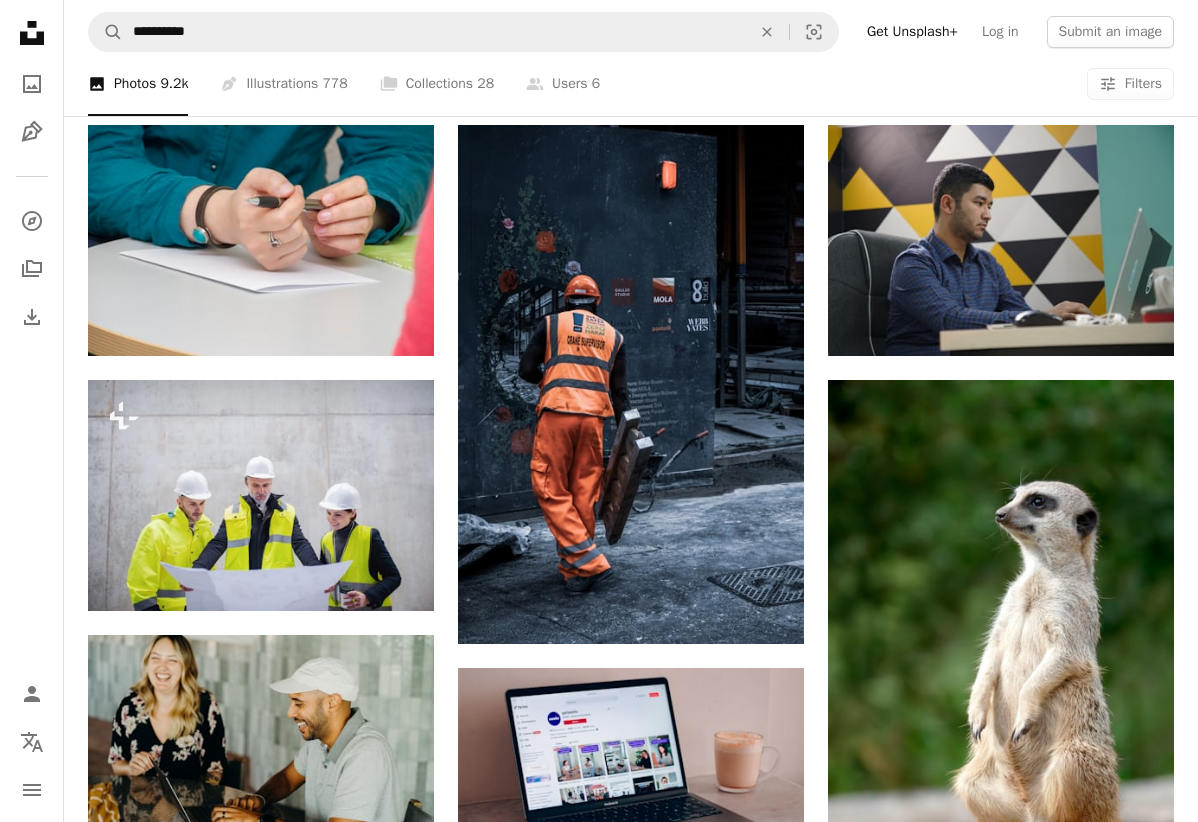 scroll, scrollTop: 910, scrollLeft: 0, axis: vertical 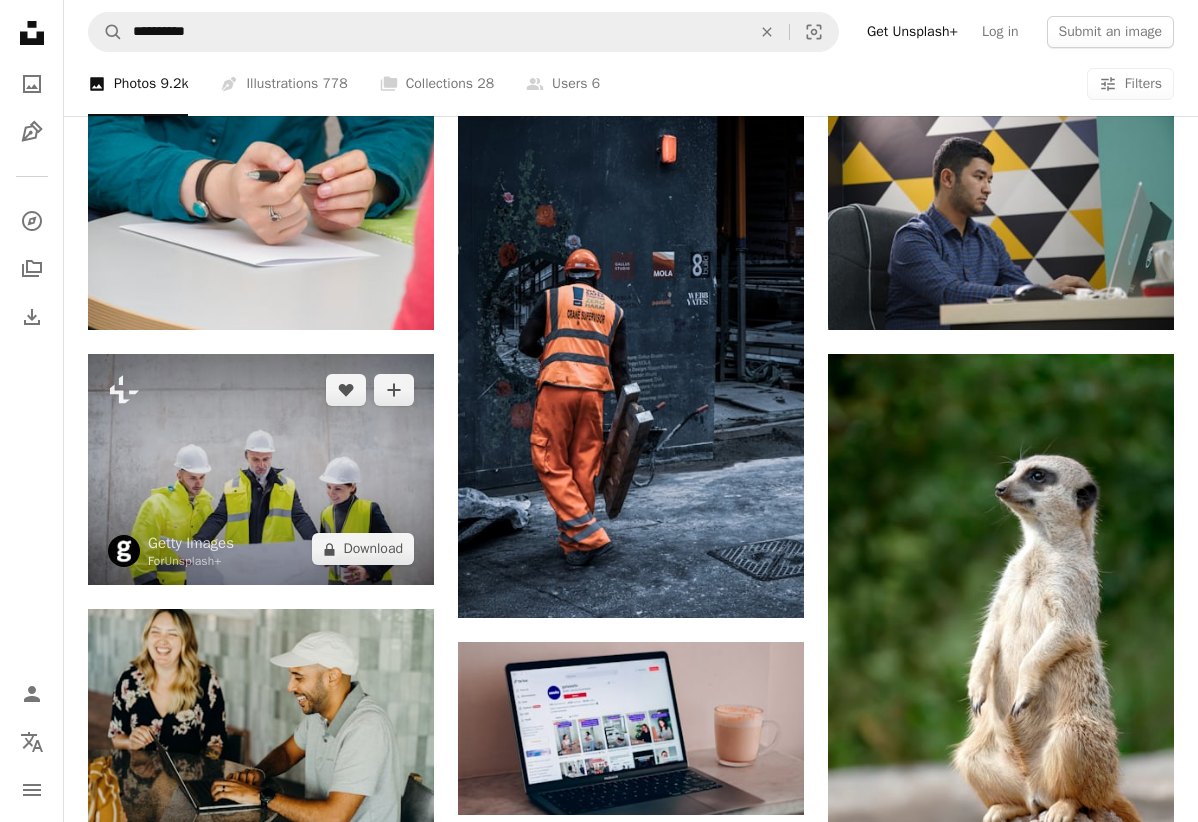 click at bounding box center (261, 469) 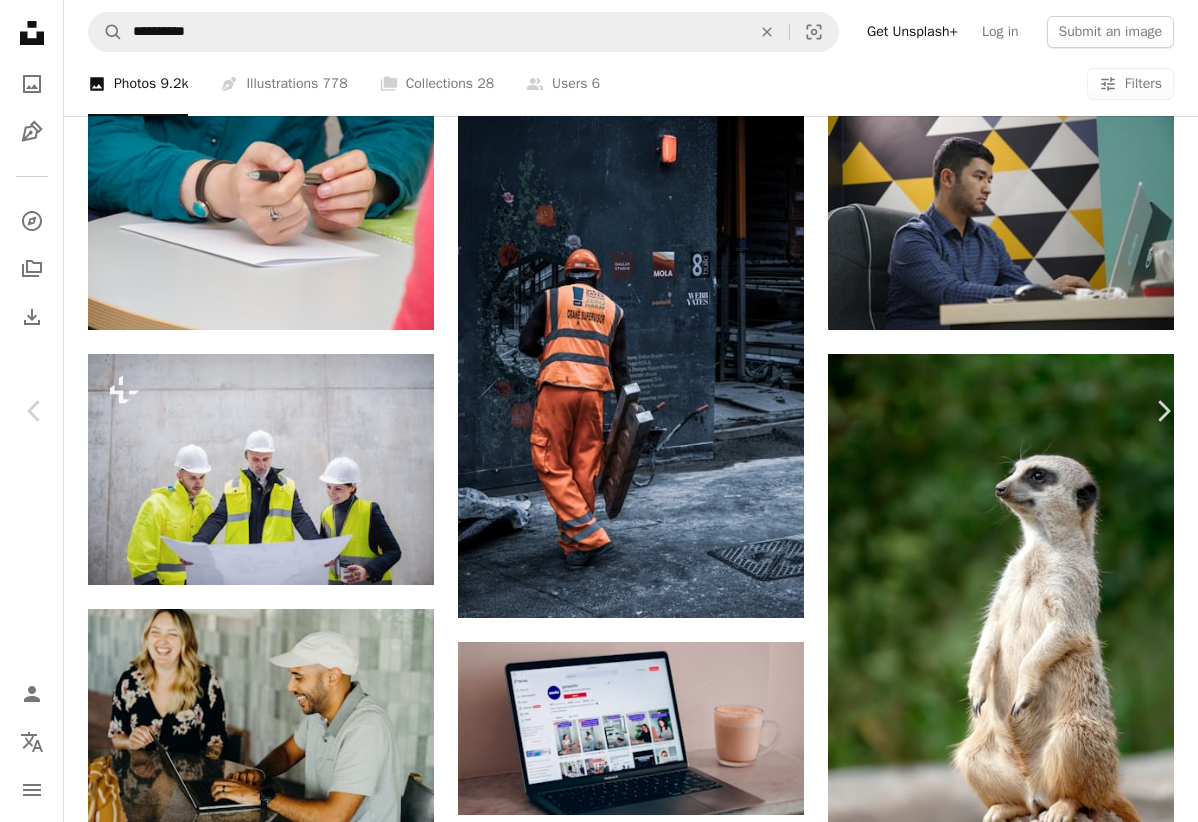 click on "A lock Download" at bounding box center (1037, 3118) 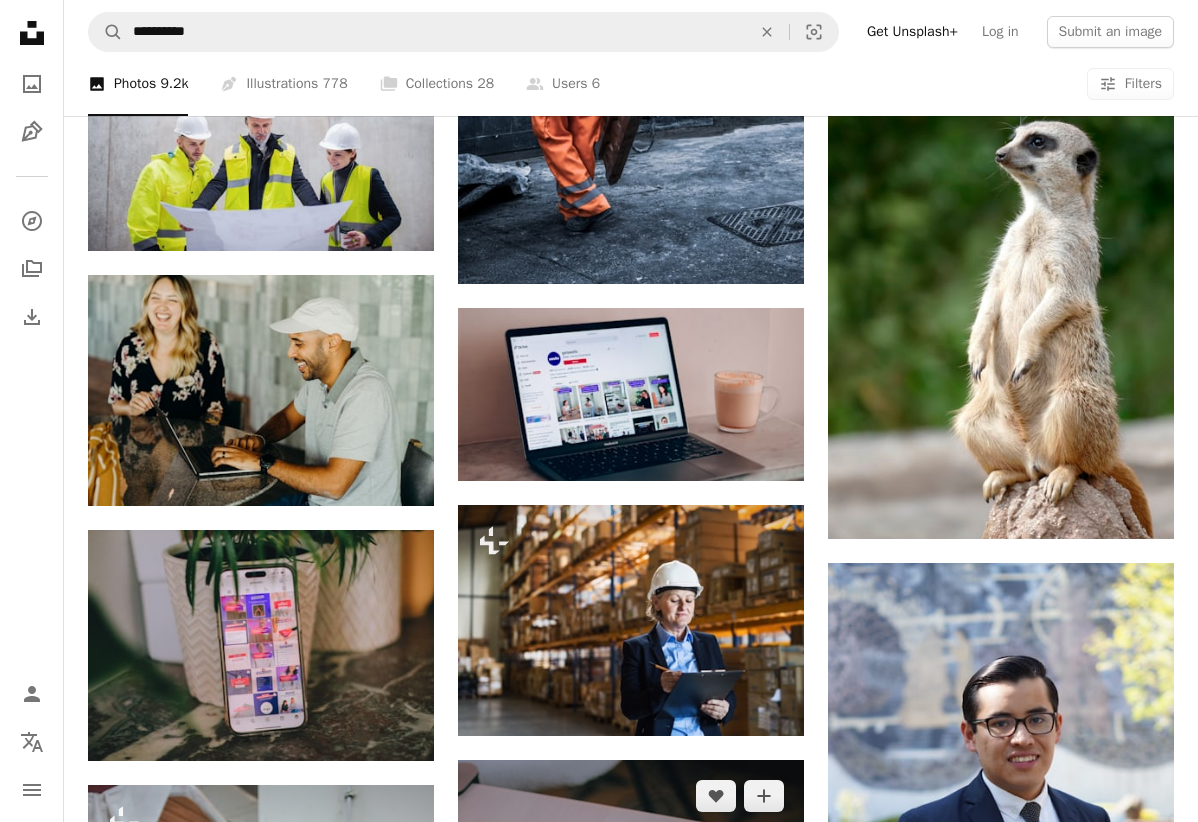 scroll, scrollTop: 1064, scrollLeft: 0, axis: vertical 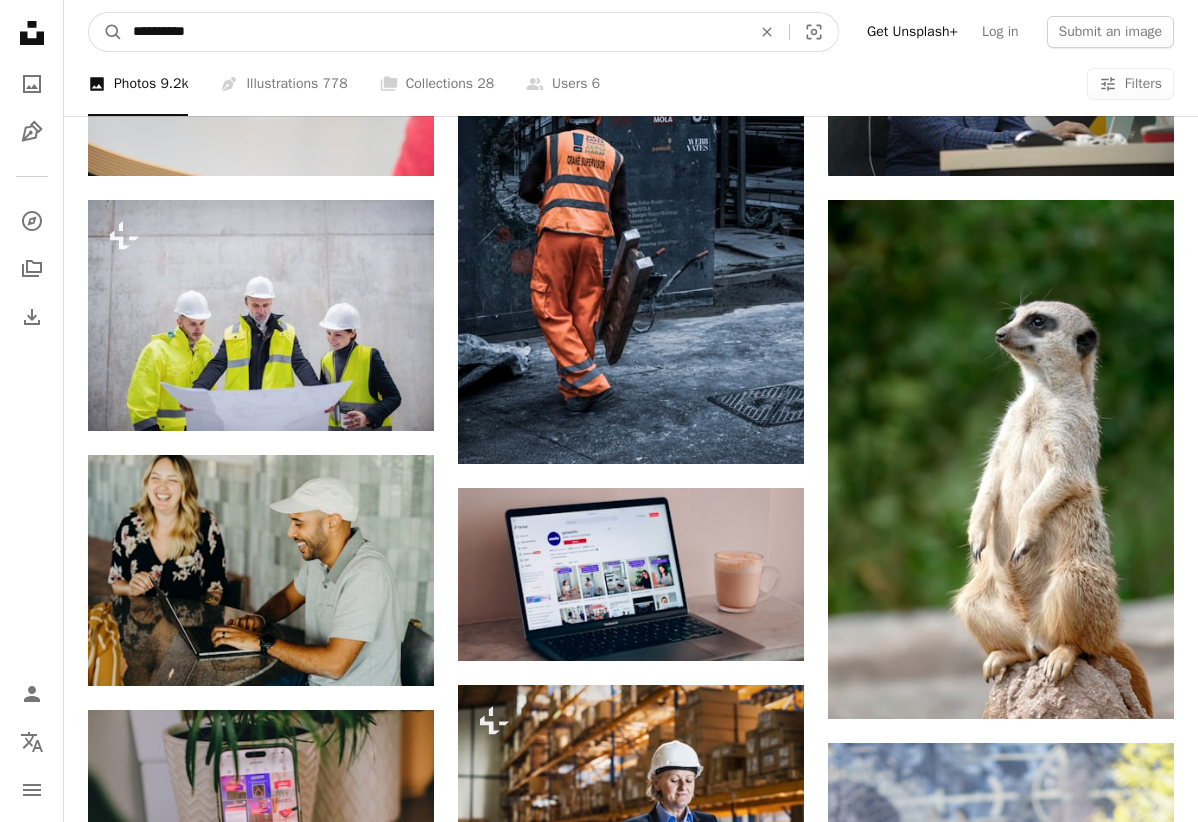 drag, startPoint x: 268, startPoint y: 34, endPoint x: 9, endPoint y: 26, distance: 259.12354 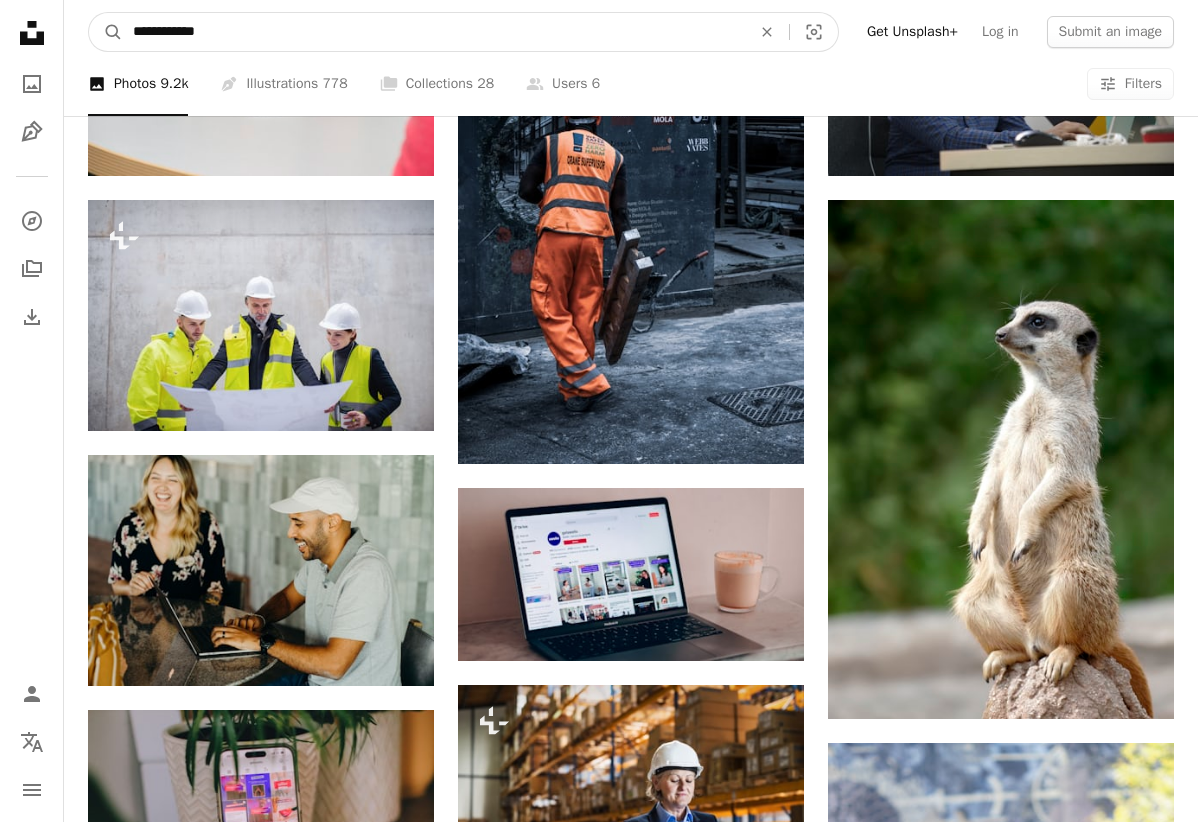 type on "**********" 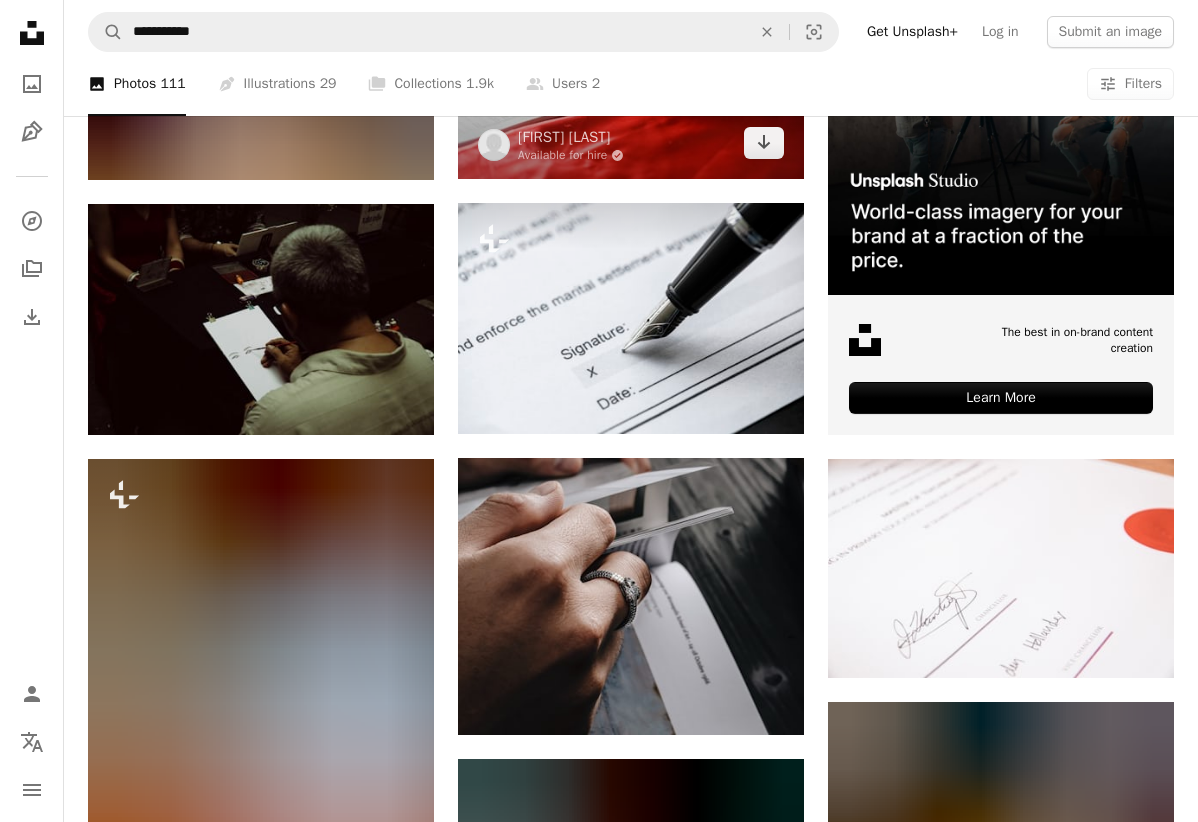 scroll, scrollTop: 548, scrollLeft: 0, axis: vertical 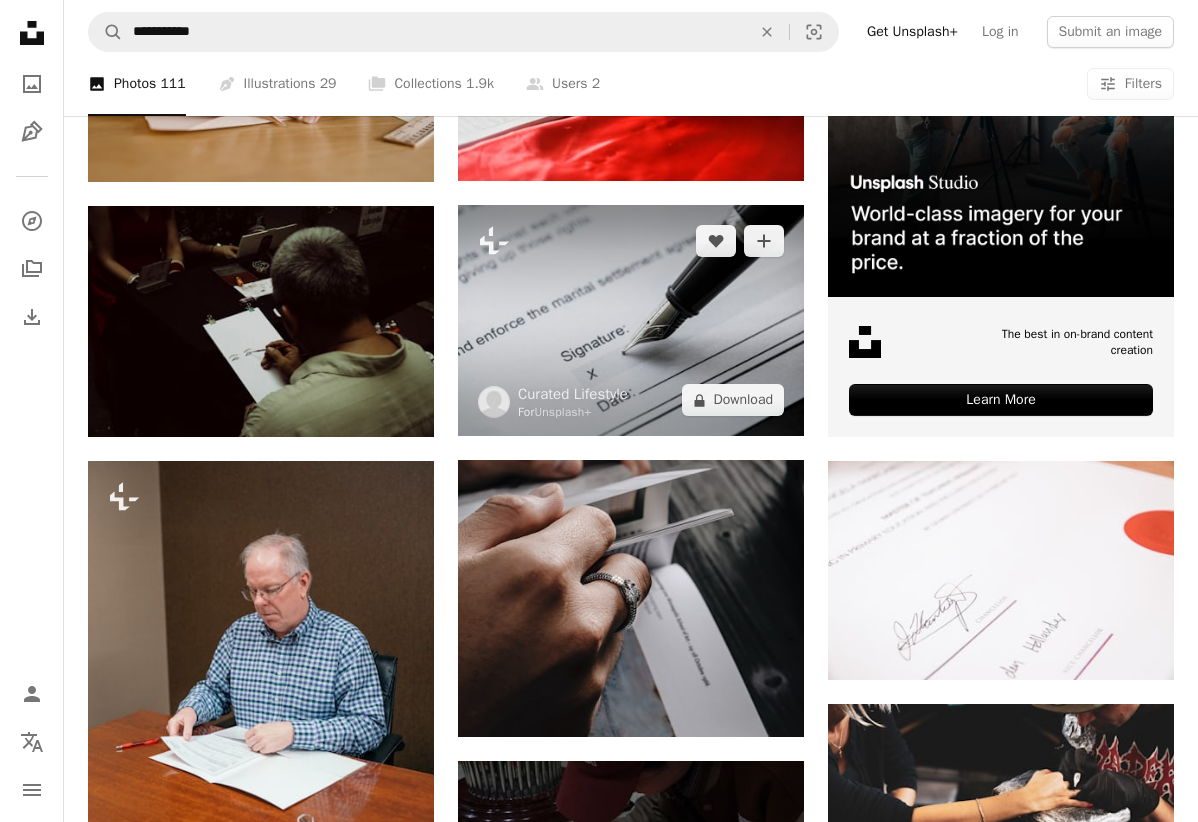 click at bounding box center [631, 320] 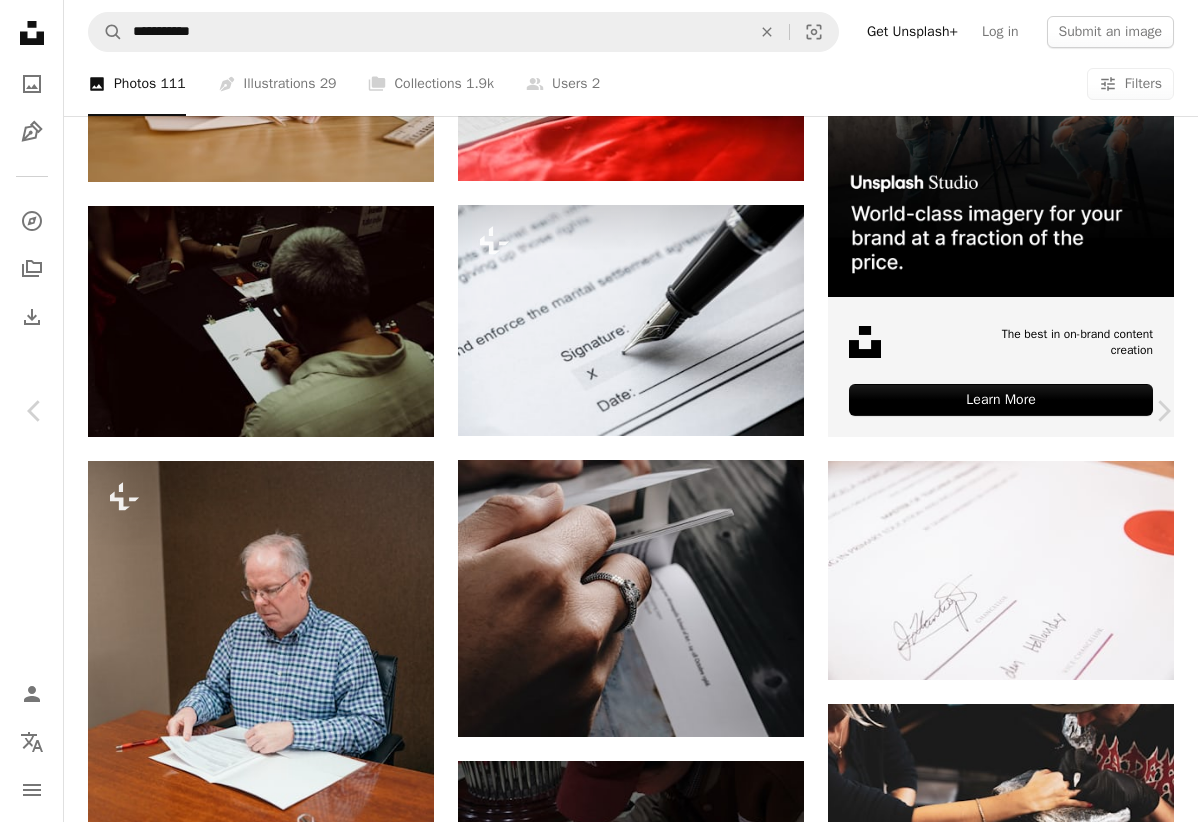 click on "A lock Download" at bounding box center [1037, 3168] 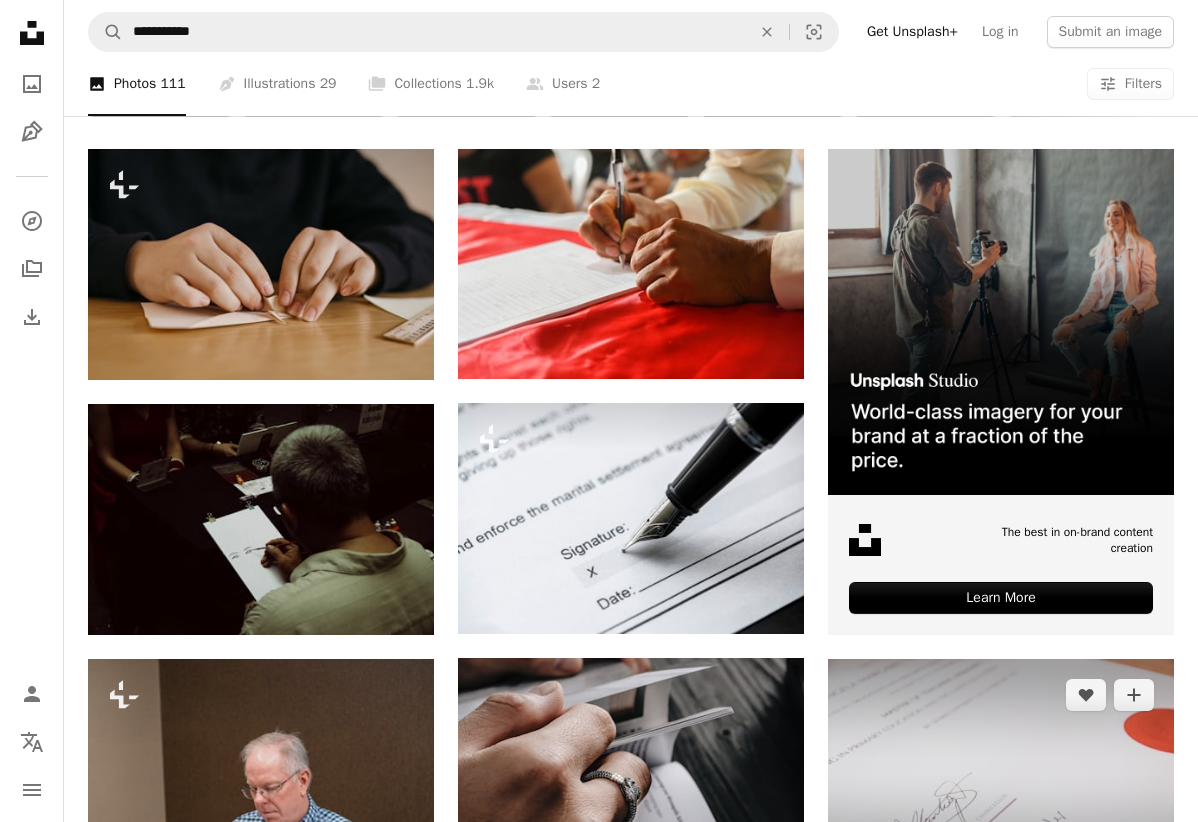 scroll, scrollTop: 104, scrollLeft: 0, axis: vertical 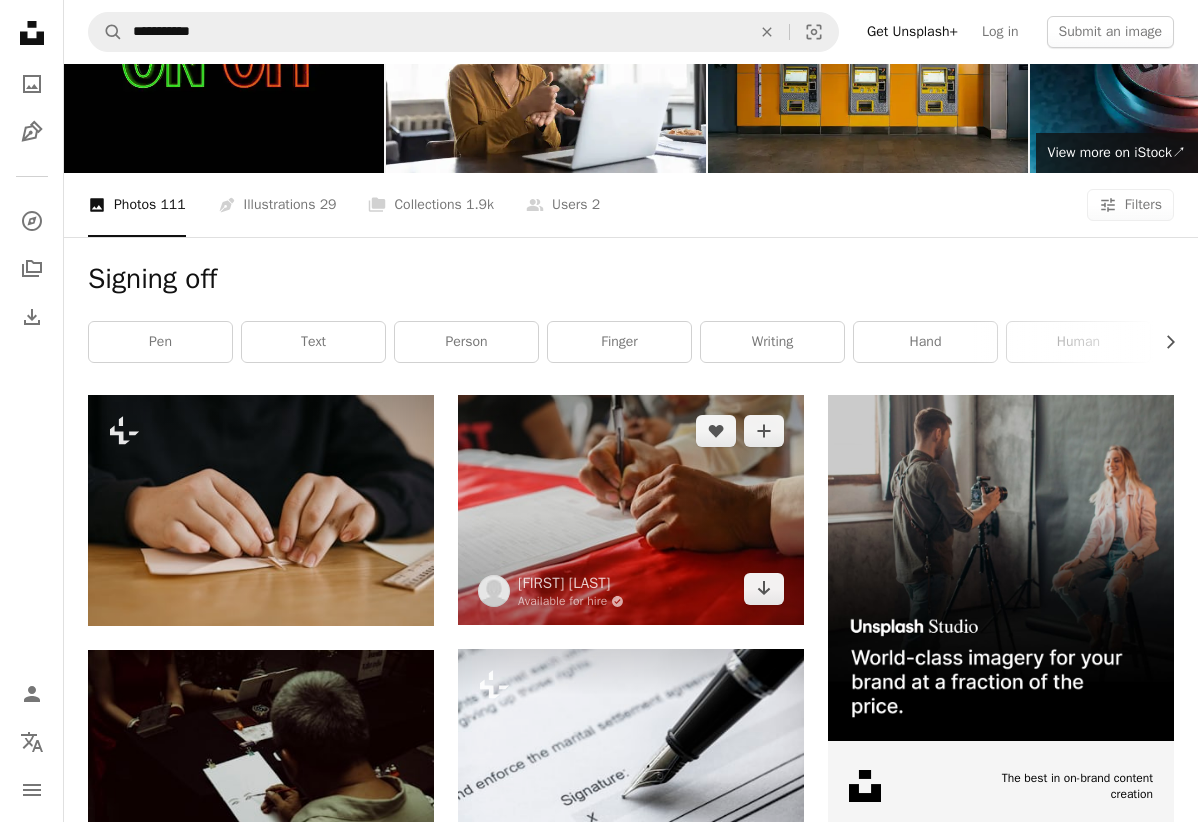 click at bounding box center (631, 510) 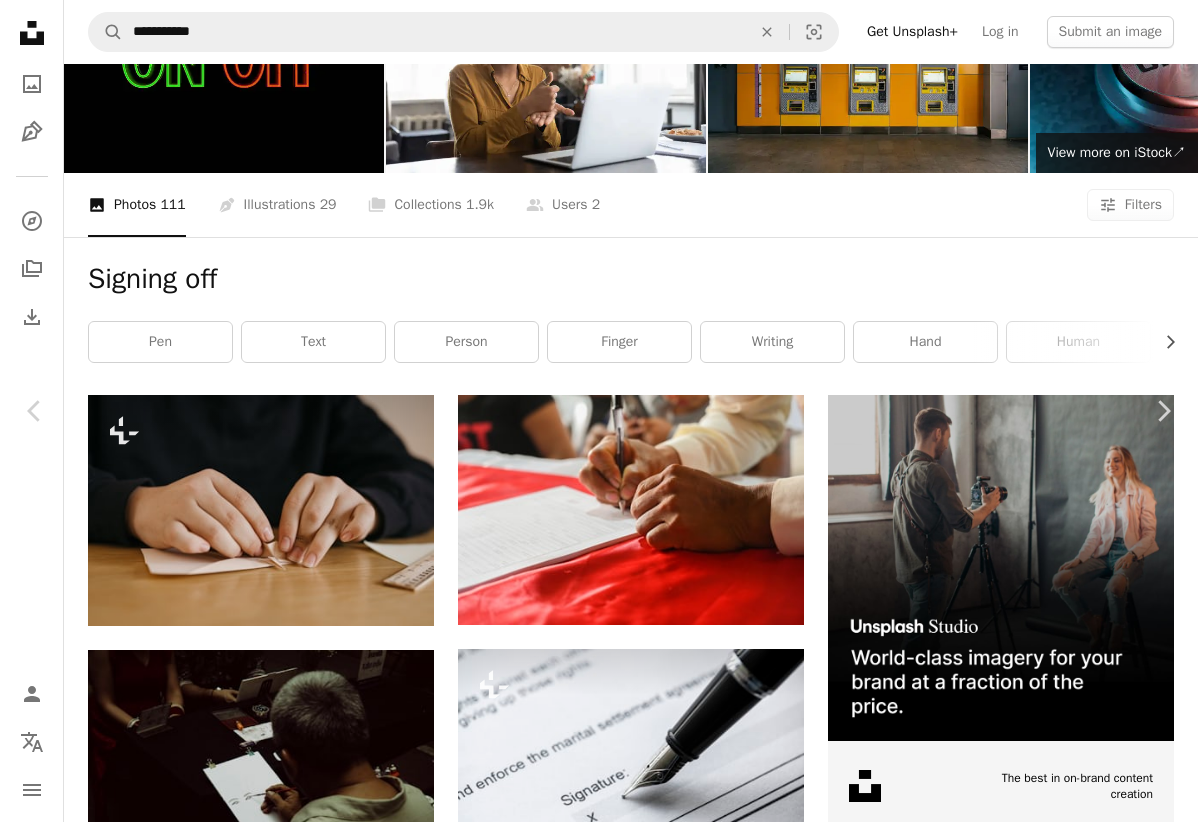 click on "Download free" at bounding box center (999, 3612) 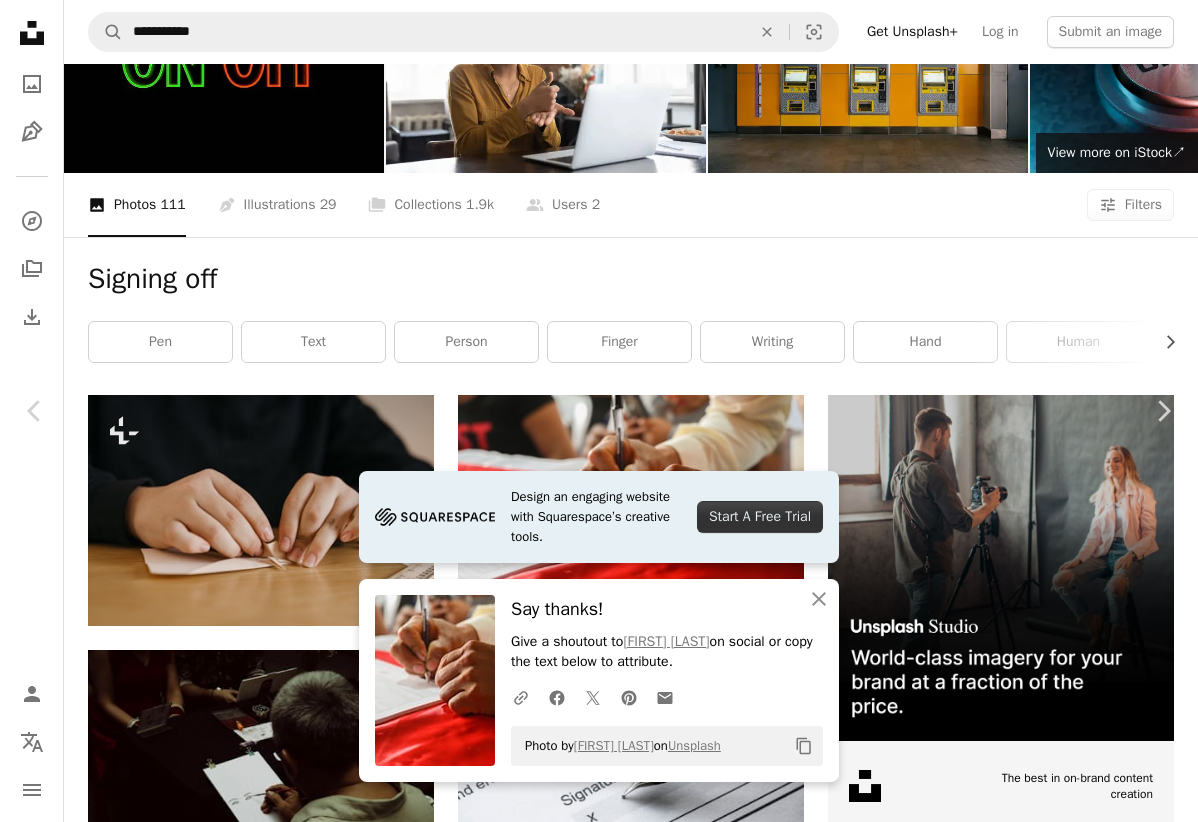 click on "An X shape Close Say thanks! Give a shoutout to [NAME] on social or copy the text below to attribute. A URL sharing icon (chains) Facebook icon X (formerly Twitter) icon Pinterest icon An envelope Photo by [NAME] on Unsplash
Copy content [NAME] Available for hire A checkmark inside of a circle A heart A plus sign Download free Chevron down Zoom in Views 267,392 Downloads 2,685 A forward-right arrow Share Info icon Info More Actions Calendar outlined Published on October 17, 2022 Camera NIKON CORPORATION, NIKON Z 6_2 Safety Free to use under the Unsplash License man men sign signature signing human hand text finger Free pictures Browse premium related images on iStock | Save 20% with code UNSPLASH20 View more on iStock ↗ Related images A heart A plus sign [NAME] Available for hire A checkmark inside of a circle Arrow pointing down A heart" at bounding box center [599, 3976] 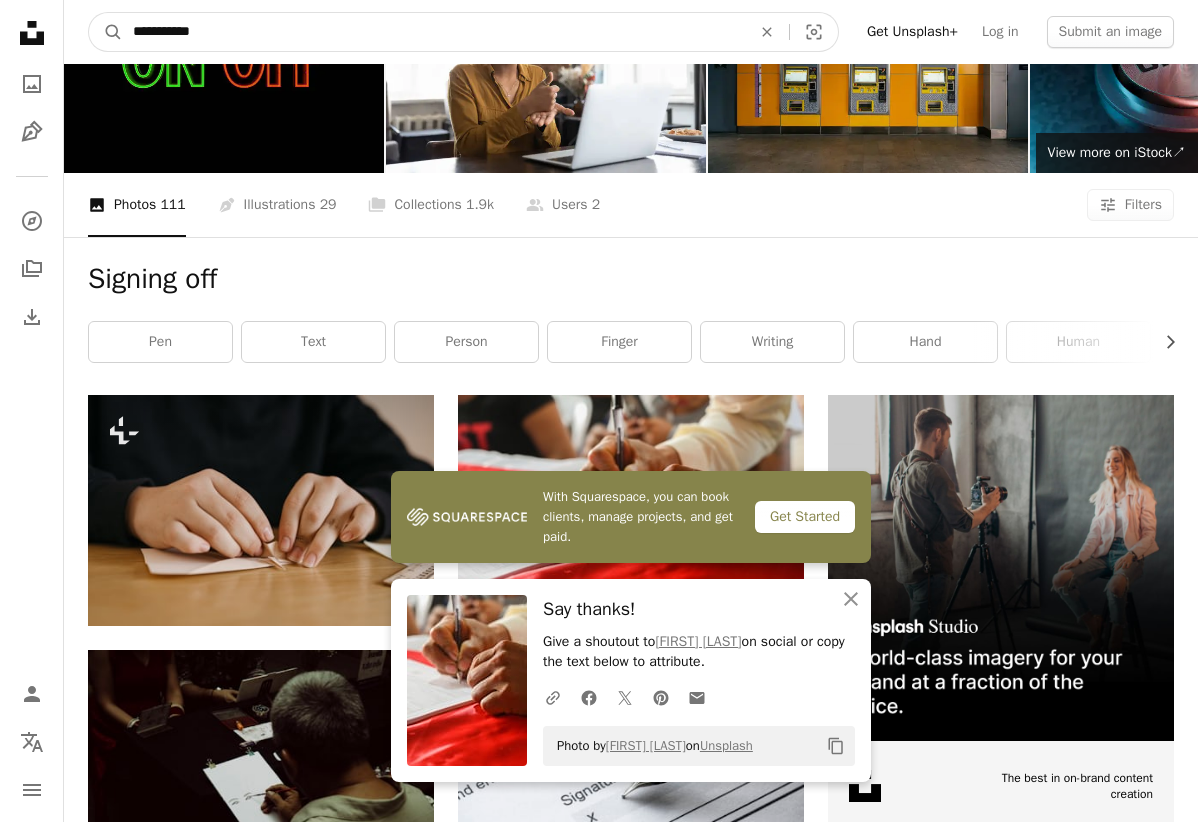 click on "**********" at bounding box center (434, 32) 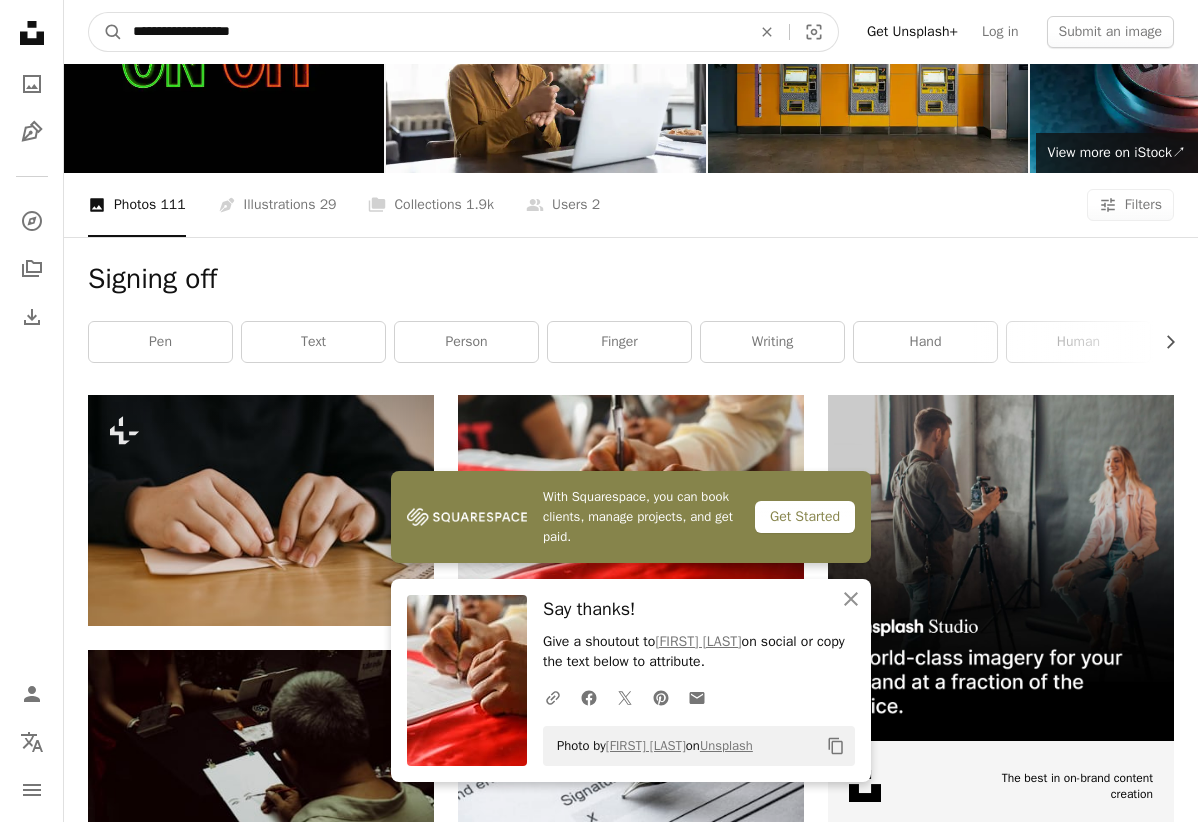 type on "**********" 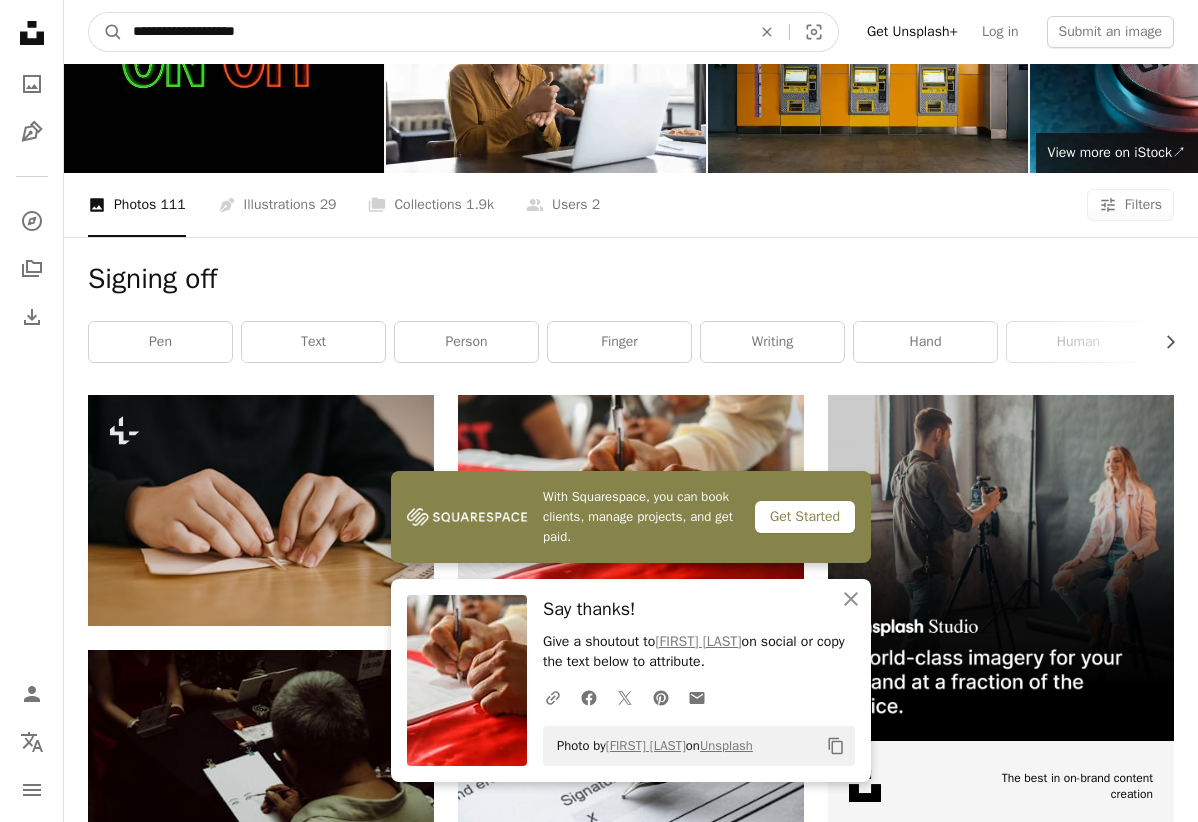 click on "A magnifying glass" at bounding box center [106, 32] 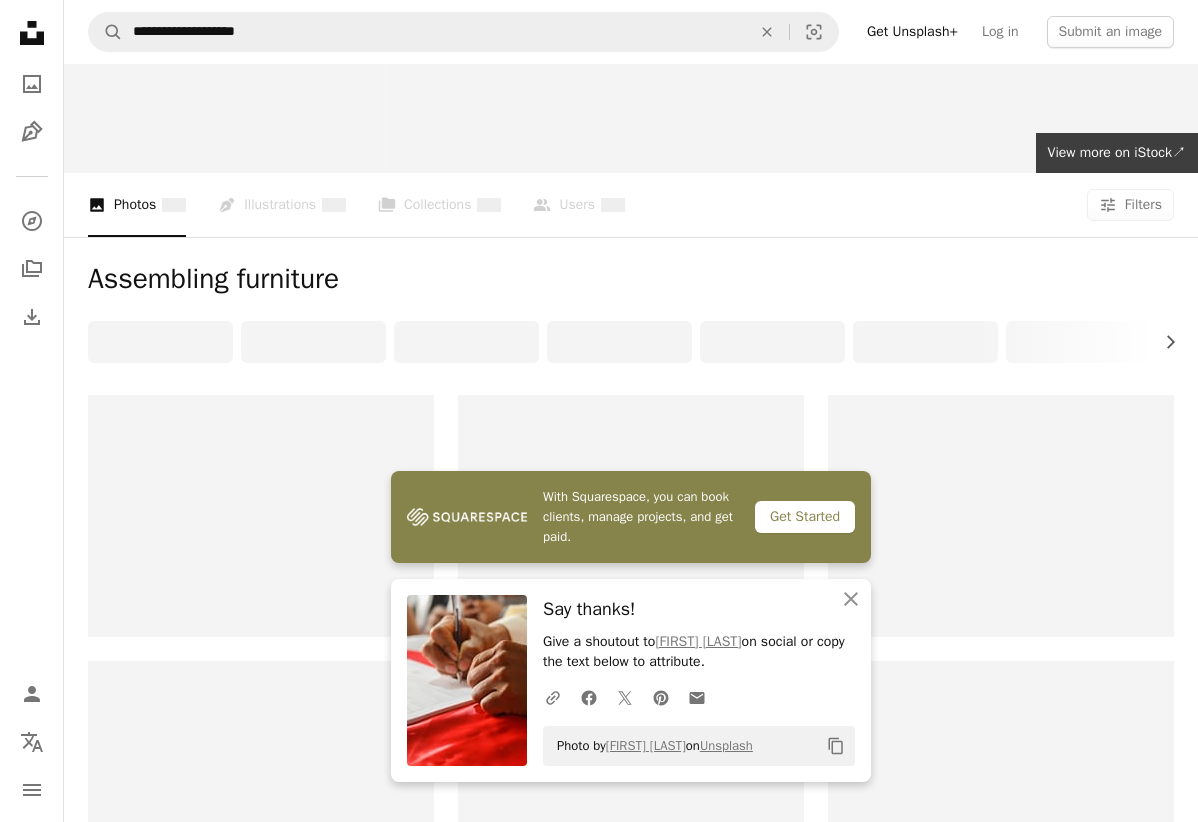 scroll, scrollTop: 0, scrollLeft: 0, axis: both 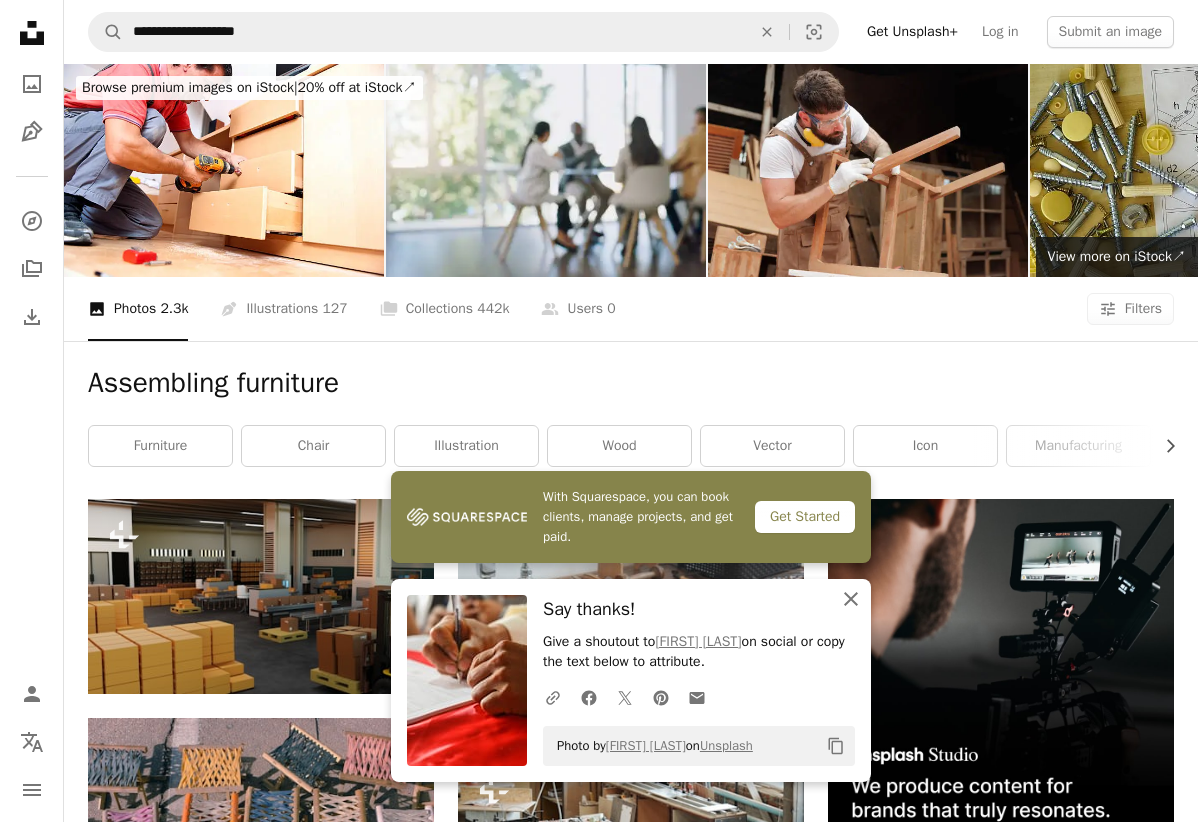 click on "An X shape" 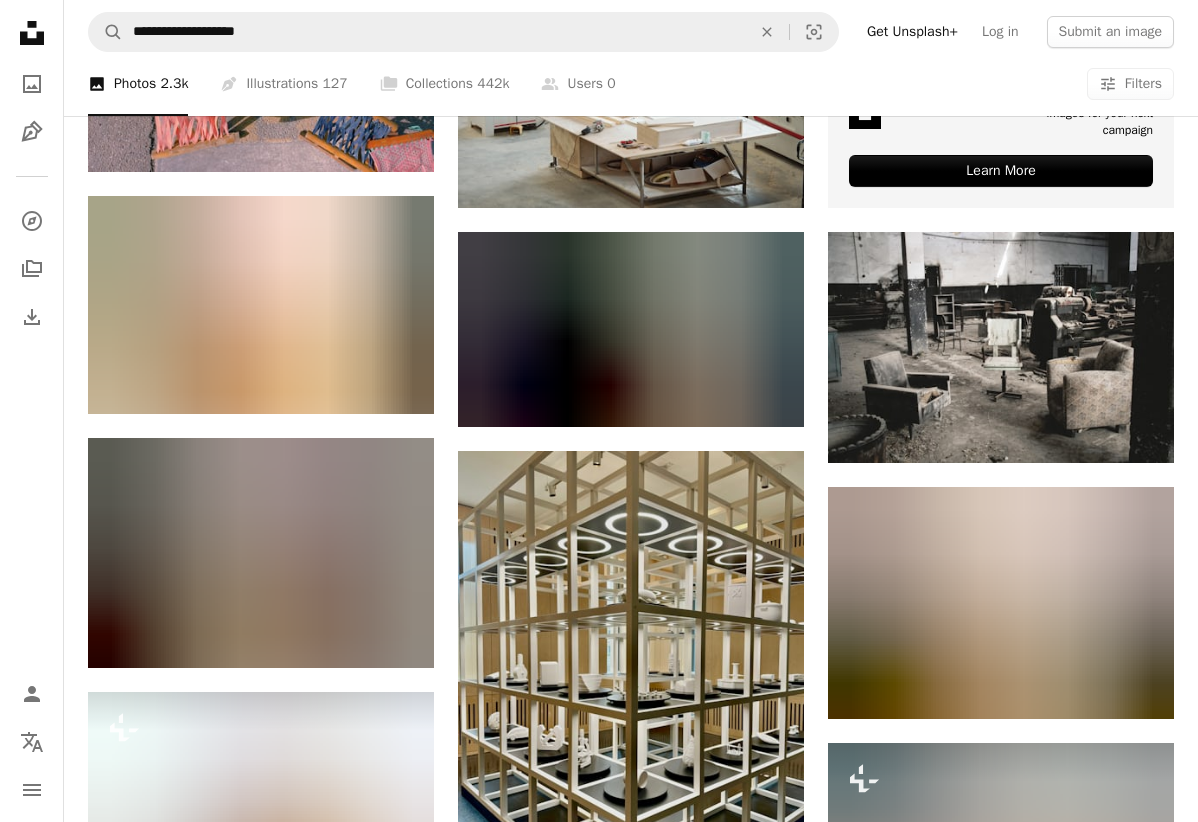 scroll, scrollTop: 1320, scrollLeft: 0, axis: vertical 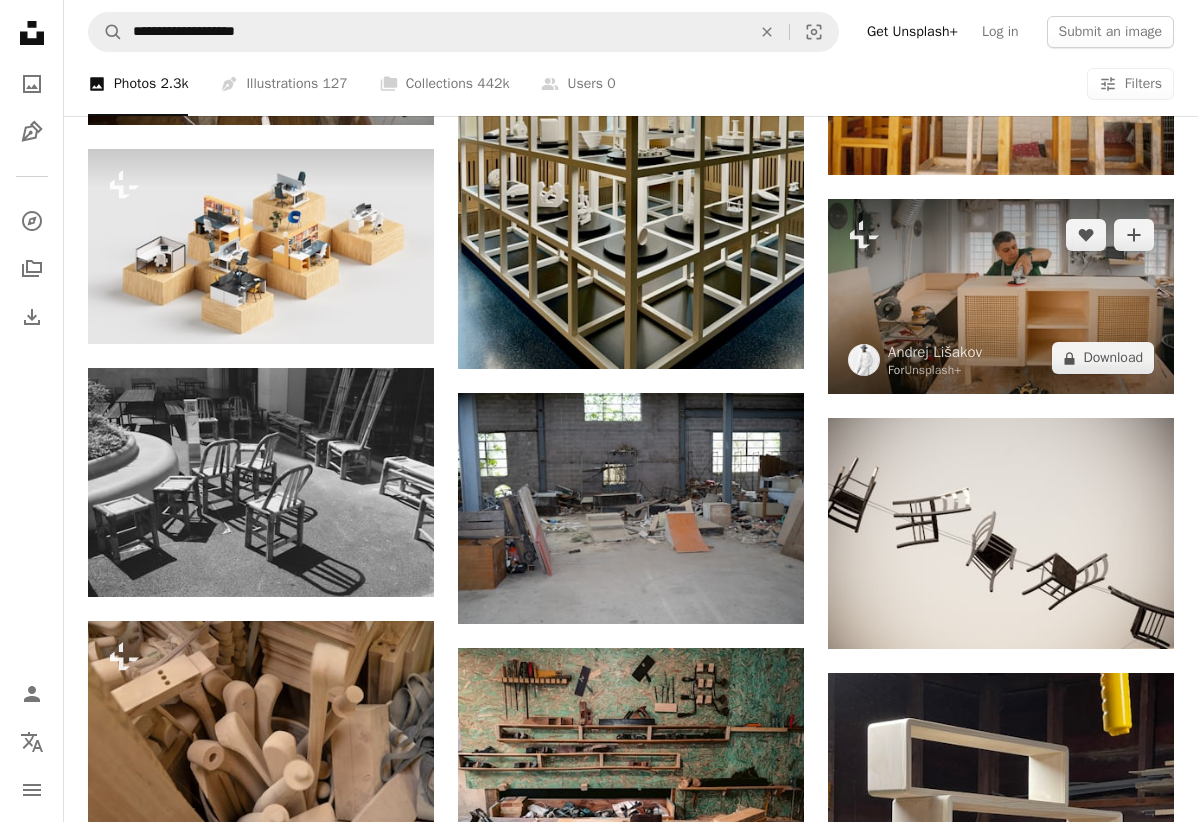 click at bounding box center [1001, 296] 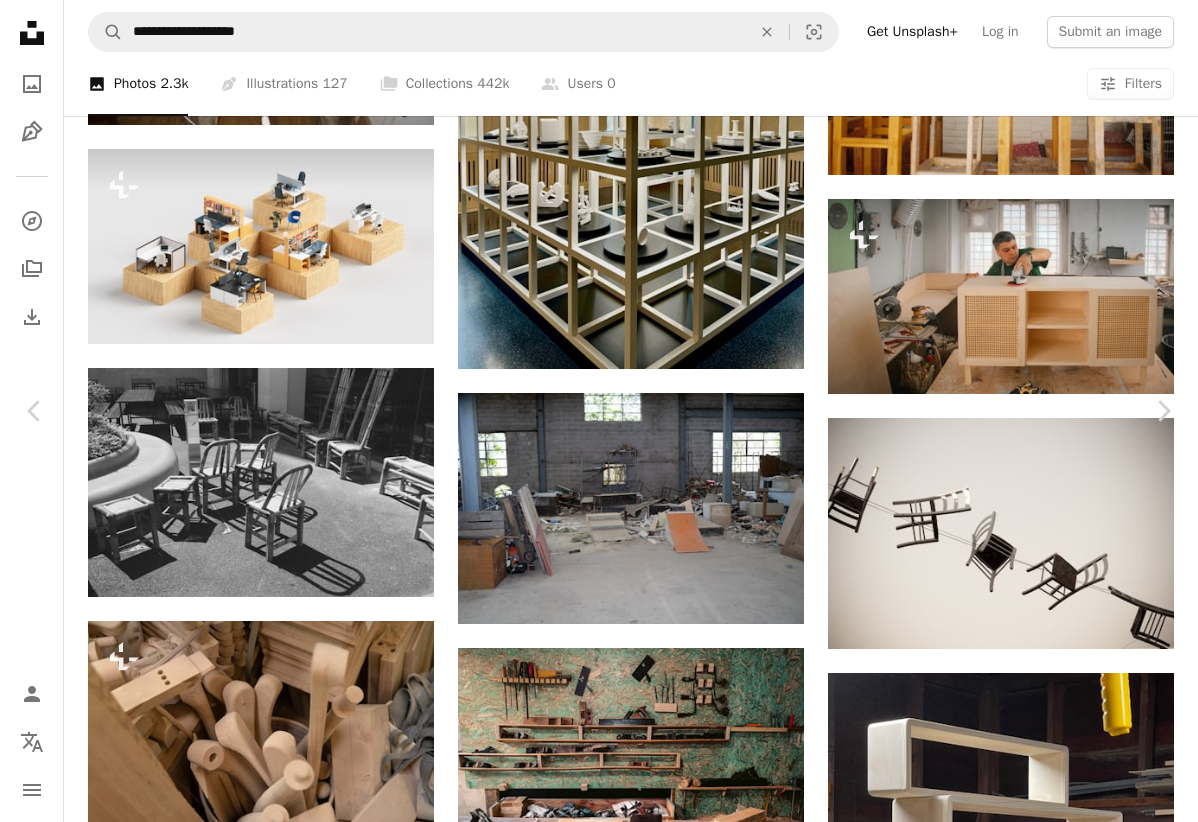 click on "A lock Download" at bounding box center (1037, 2286) 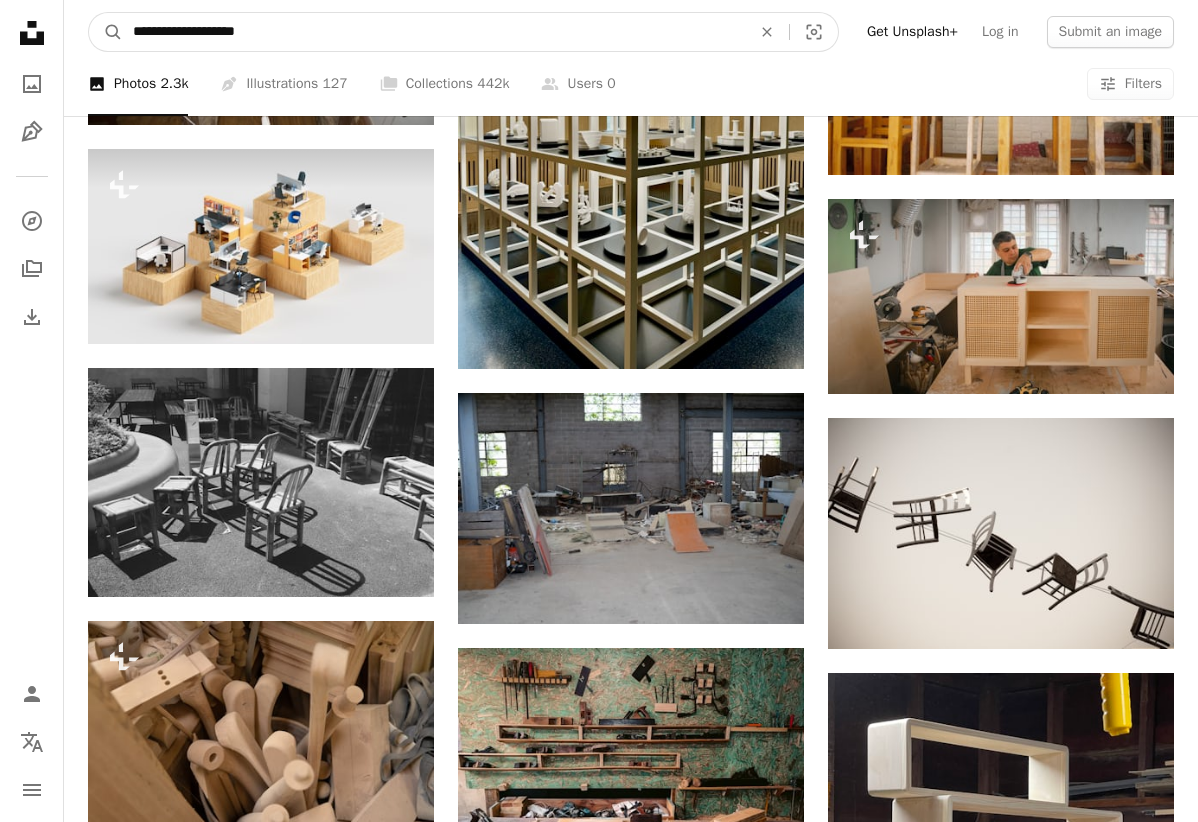 click on "**********" at bounding box center (434, 32) 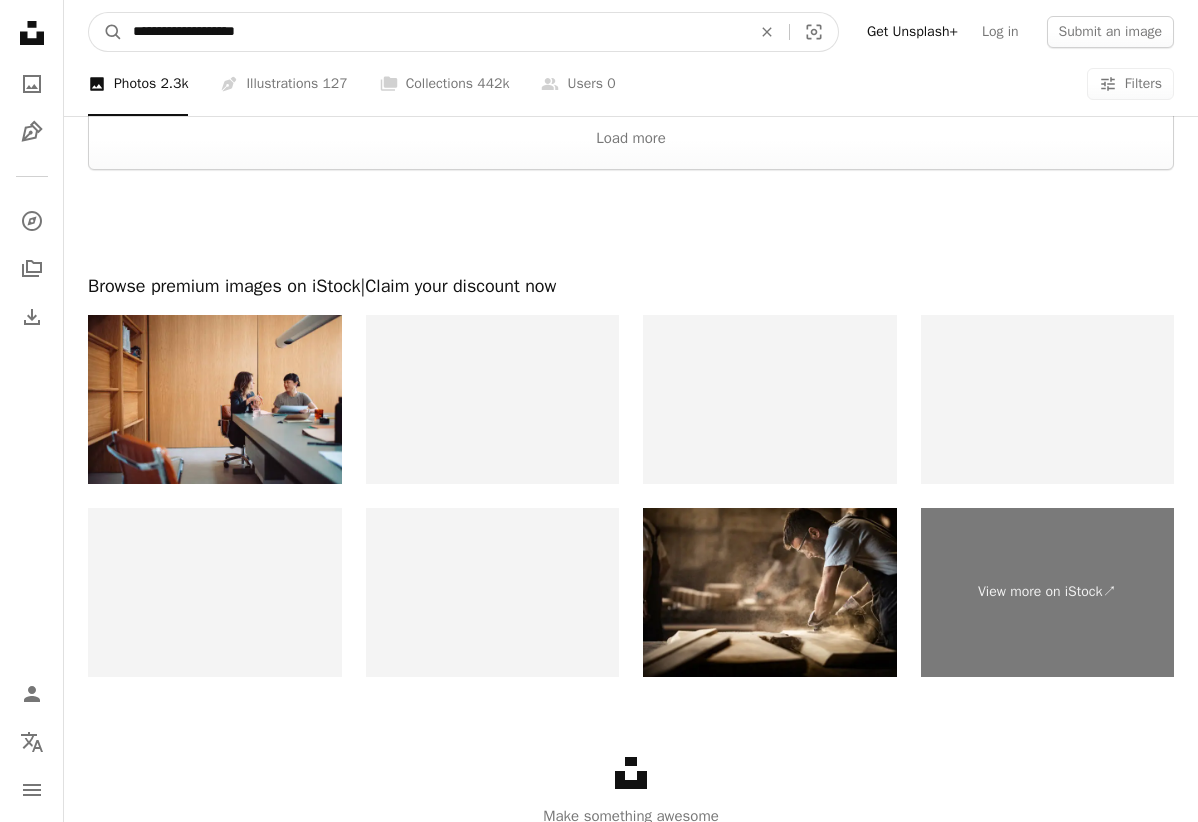 scroll, scrollTop: 2736, scrollLeft: 0, axis: vertical 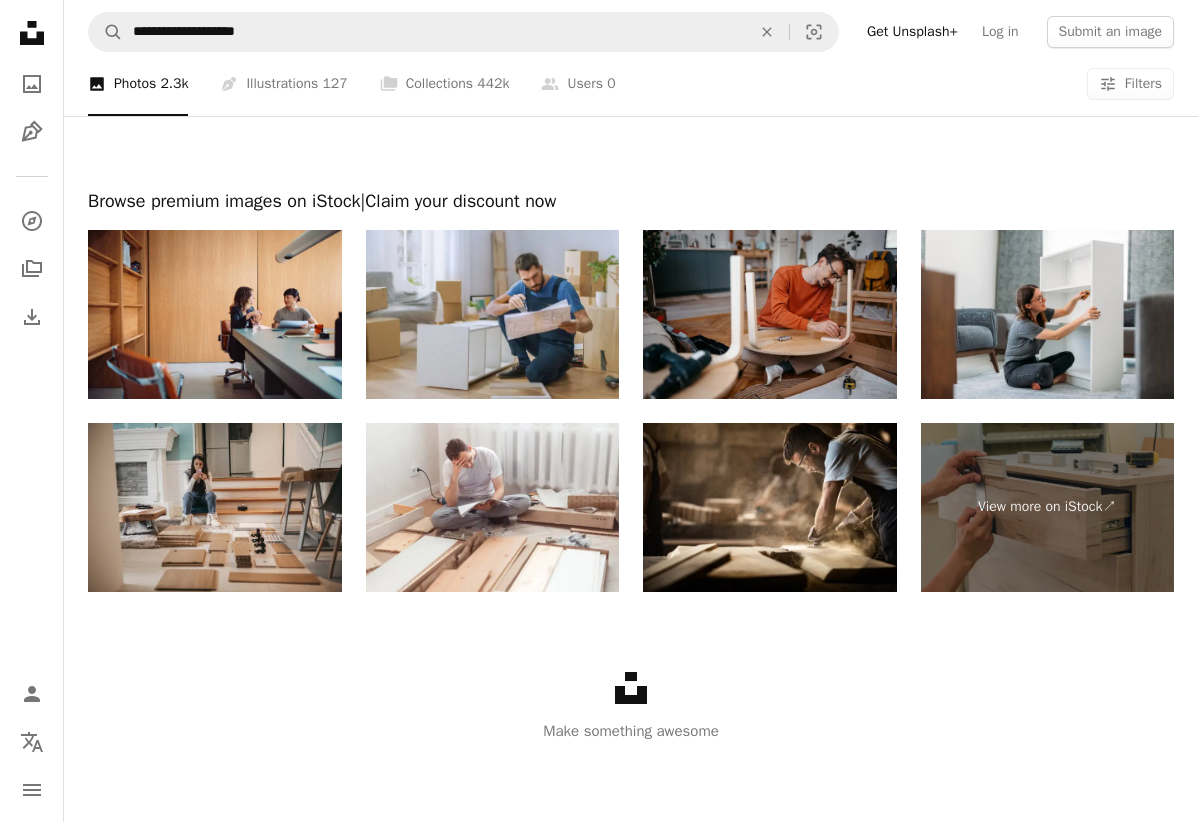 click at bounding box center [770, 314] 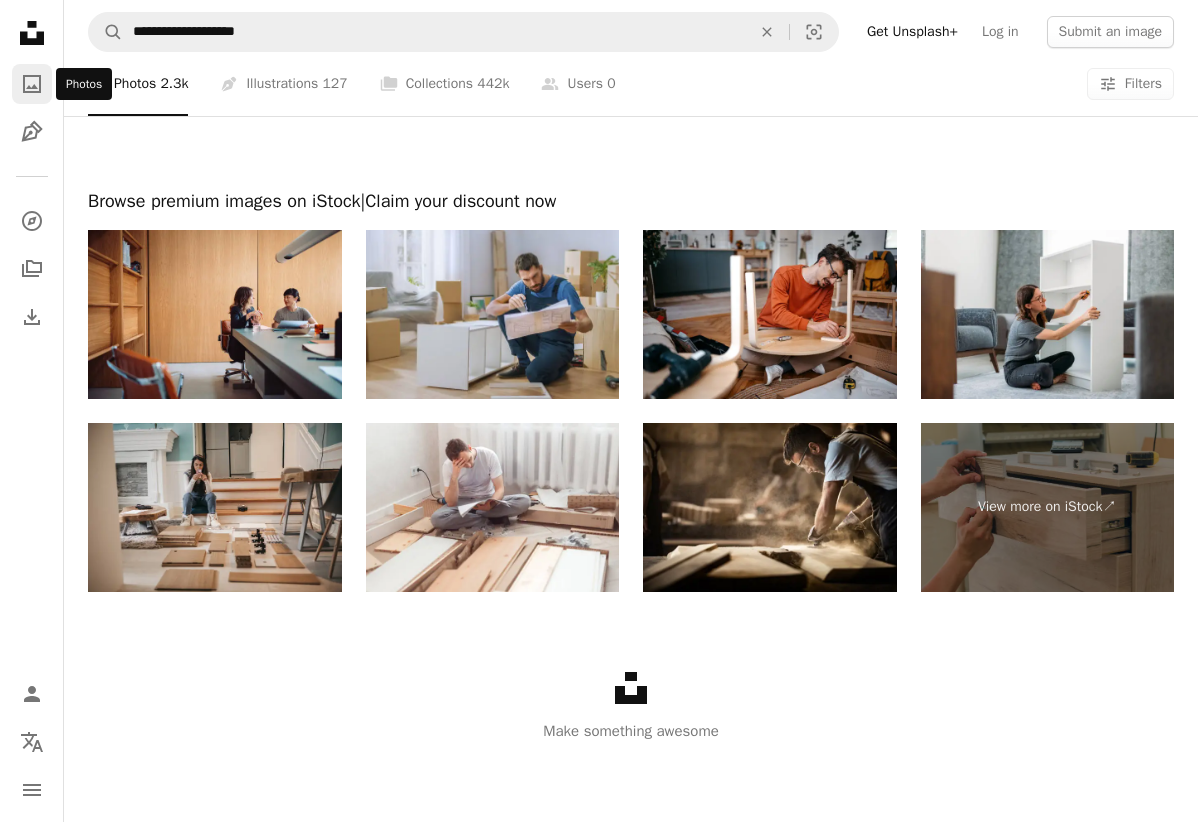 click 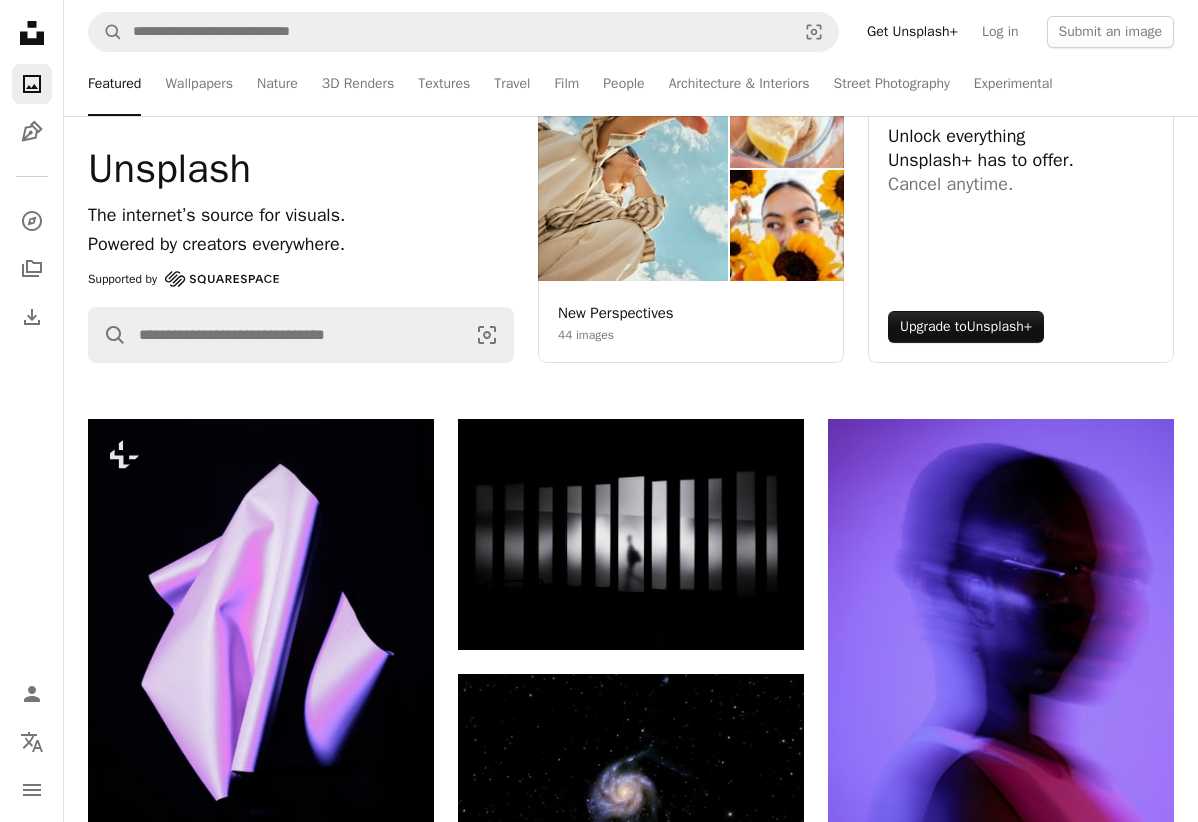 scroll, scrollTop: 0, scrollLeft: 0, axis: both 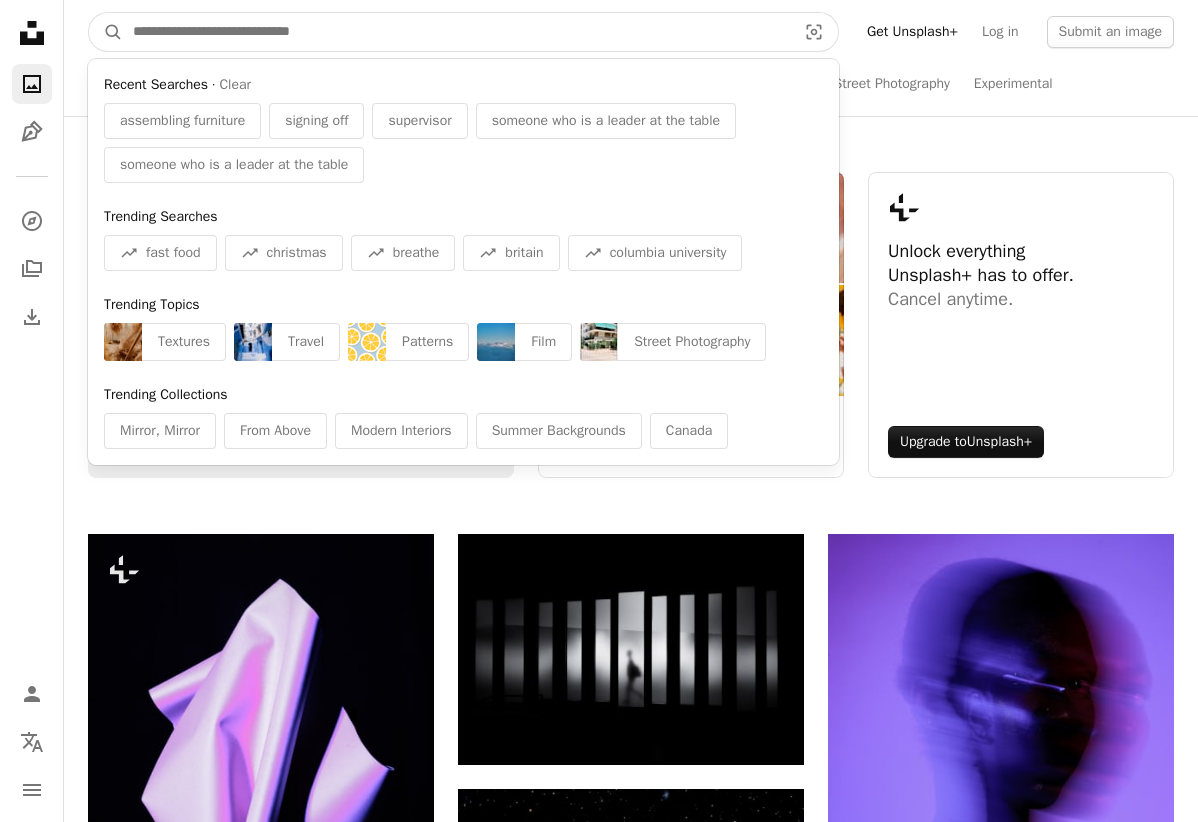 click at bounding box center (456, 32) 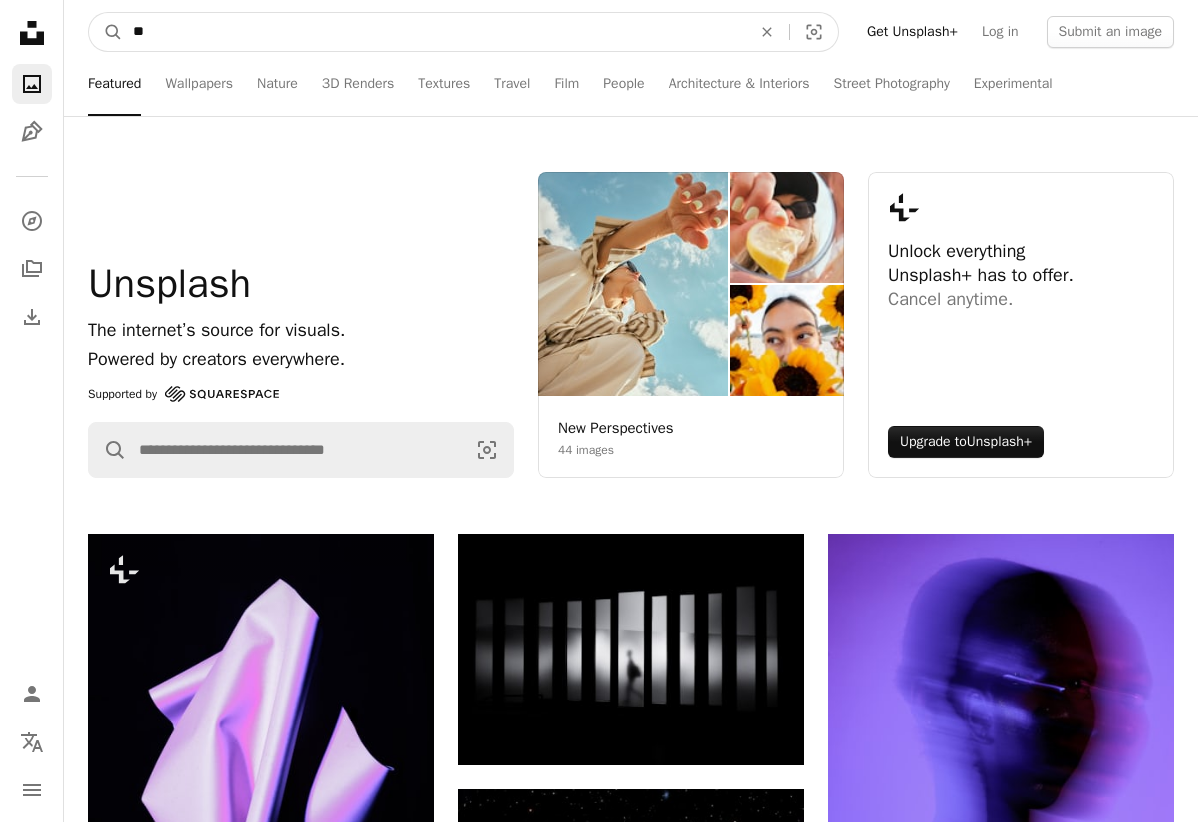 type on "*" 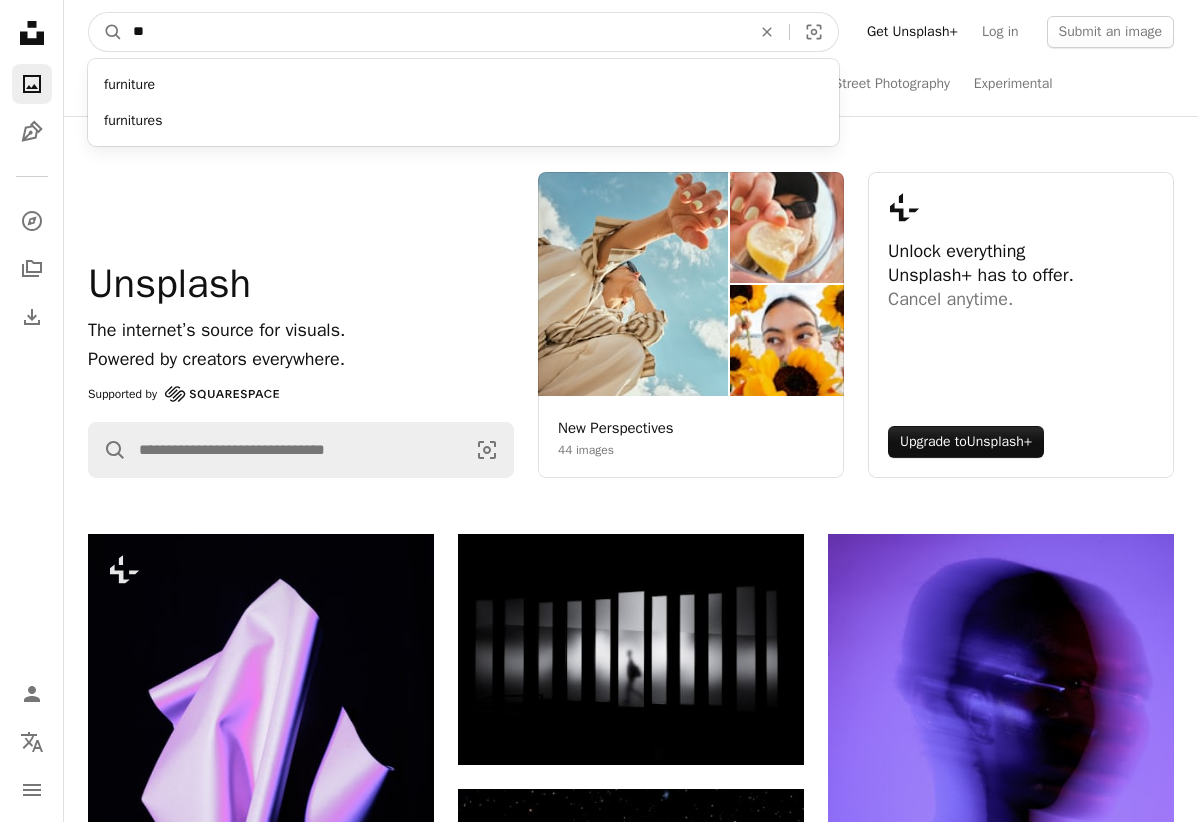 type on "*" 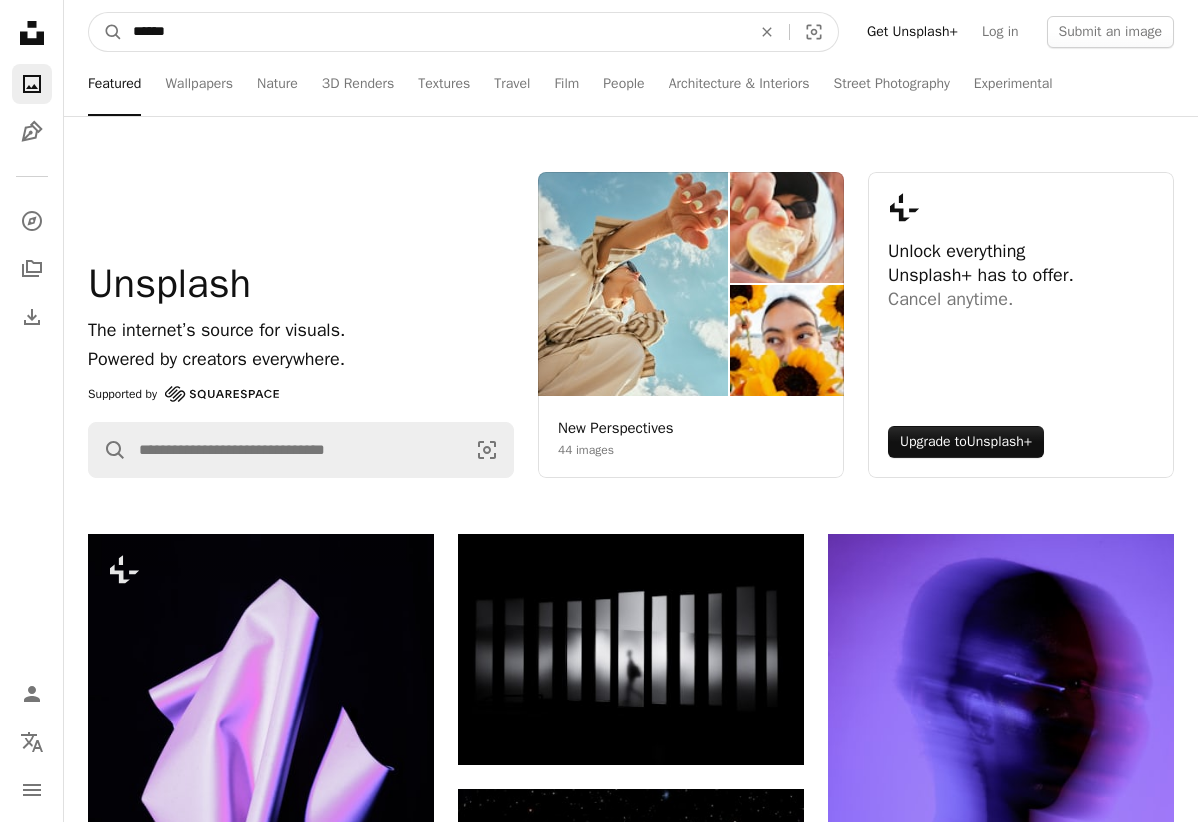 type on "*******" 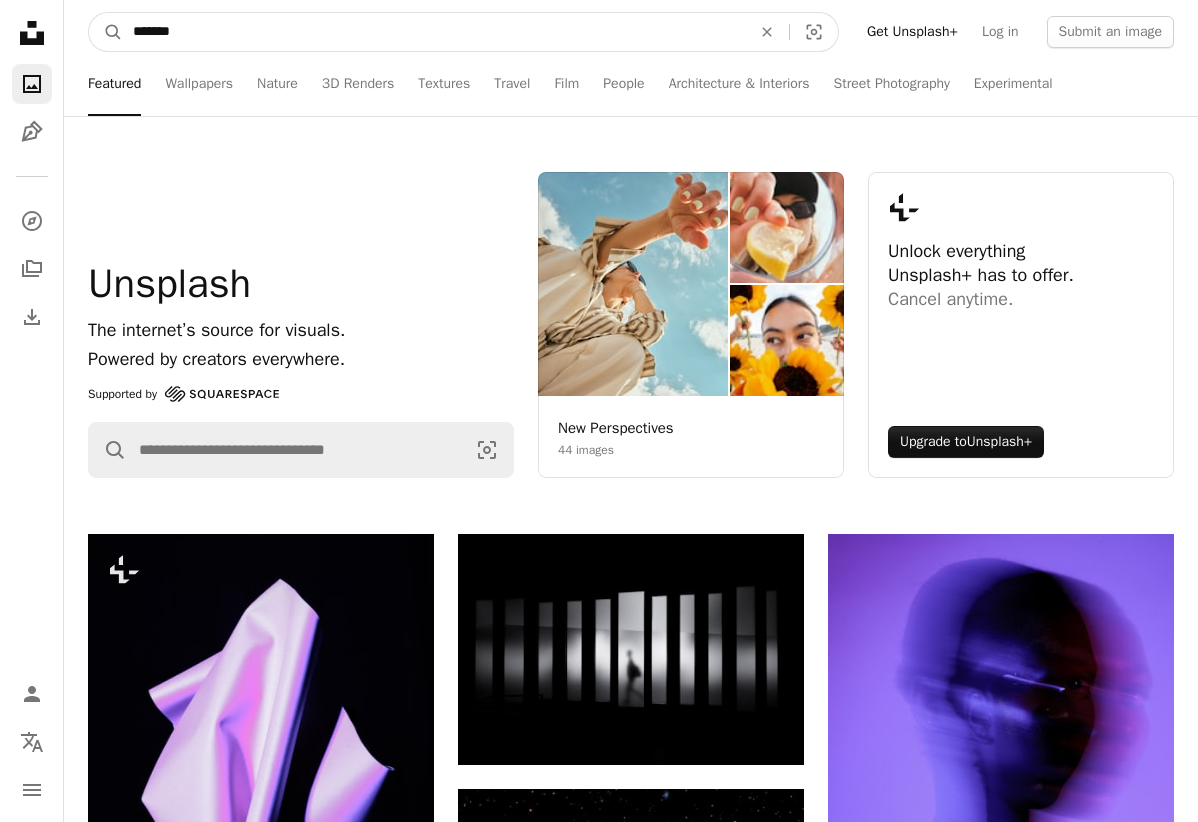 click on "A magnifying glass" at bounding box center (106, 32) 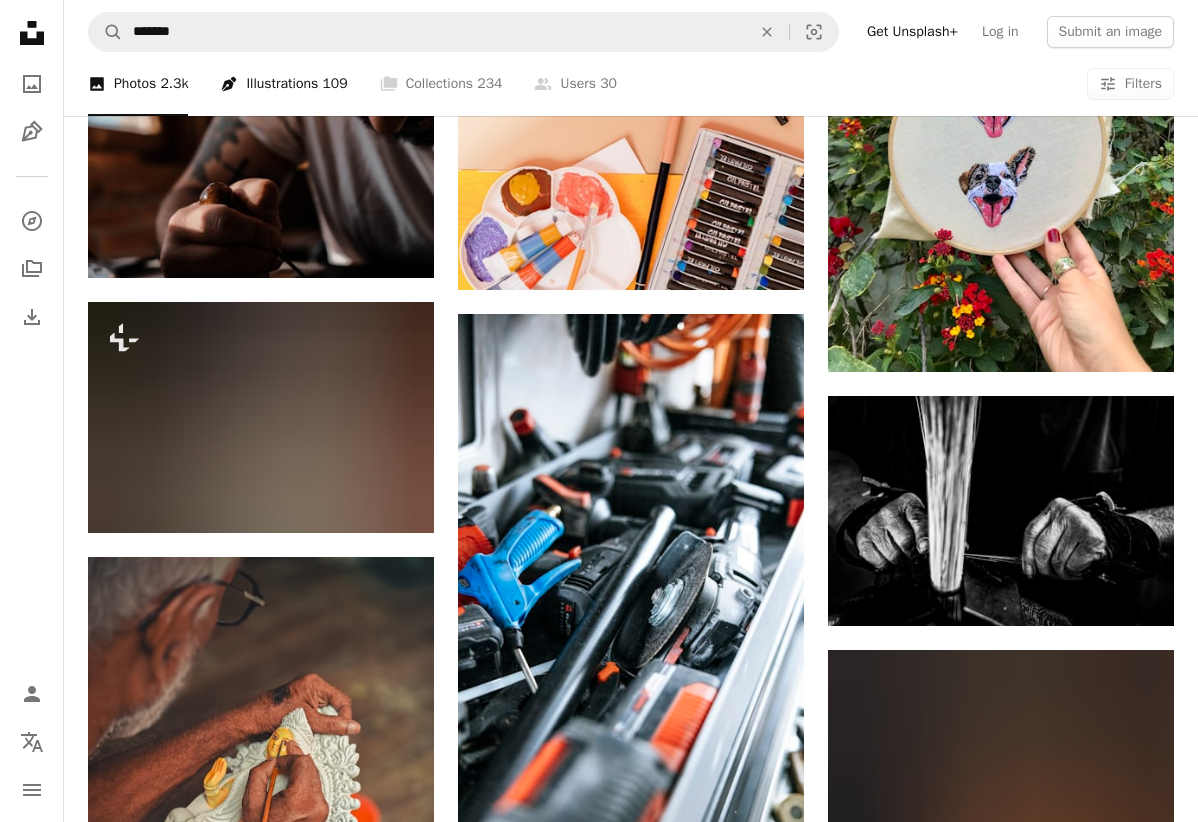 scroll, scrollTop: 1107, scrollLeft: 0, axis: vertical 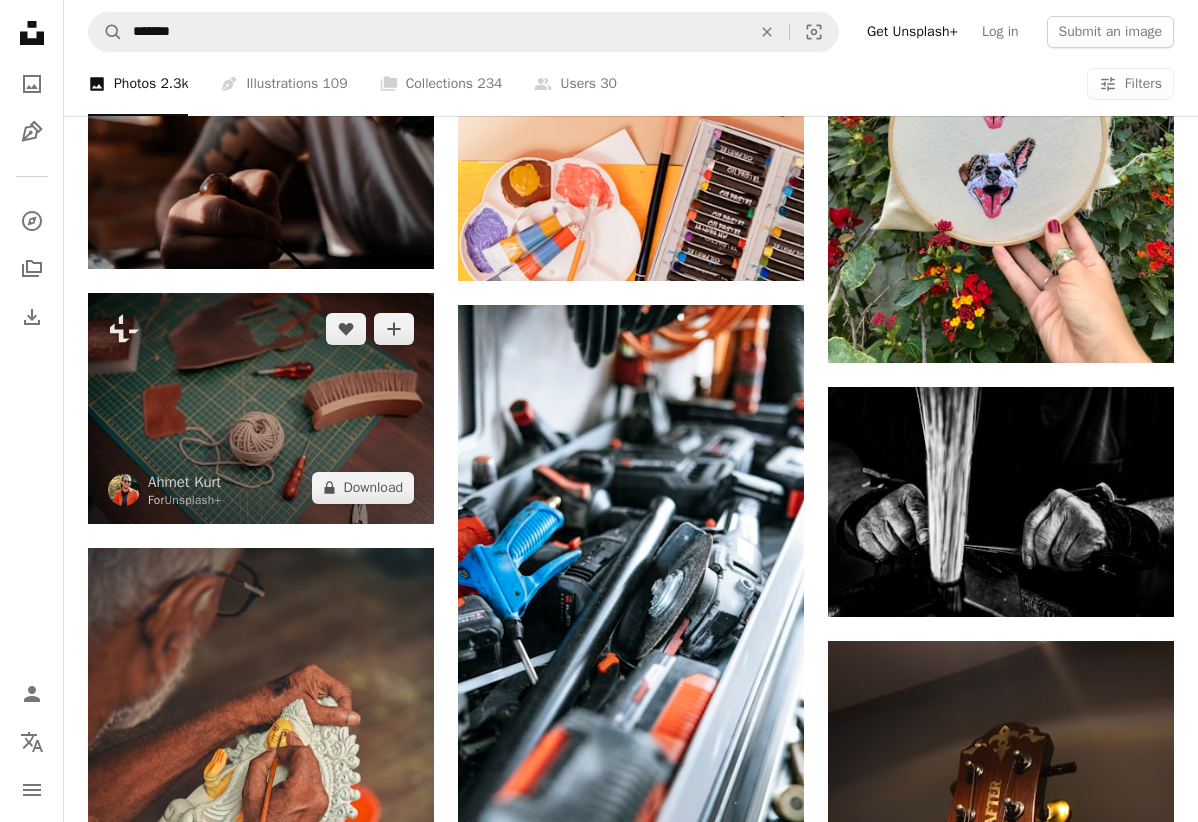 click at bounding box center (261, 408) 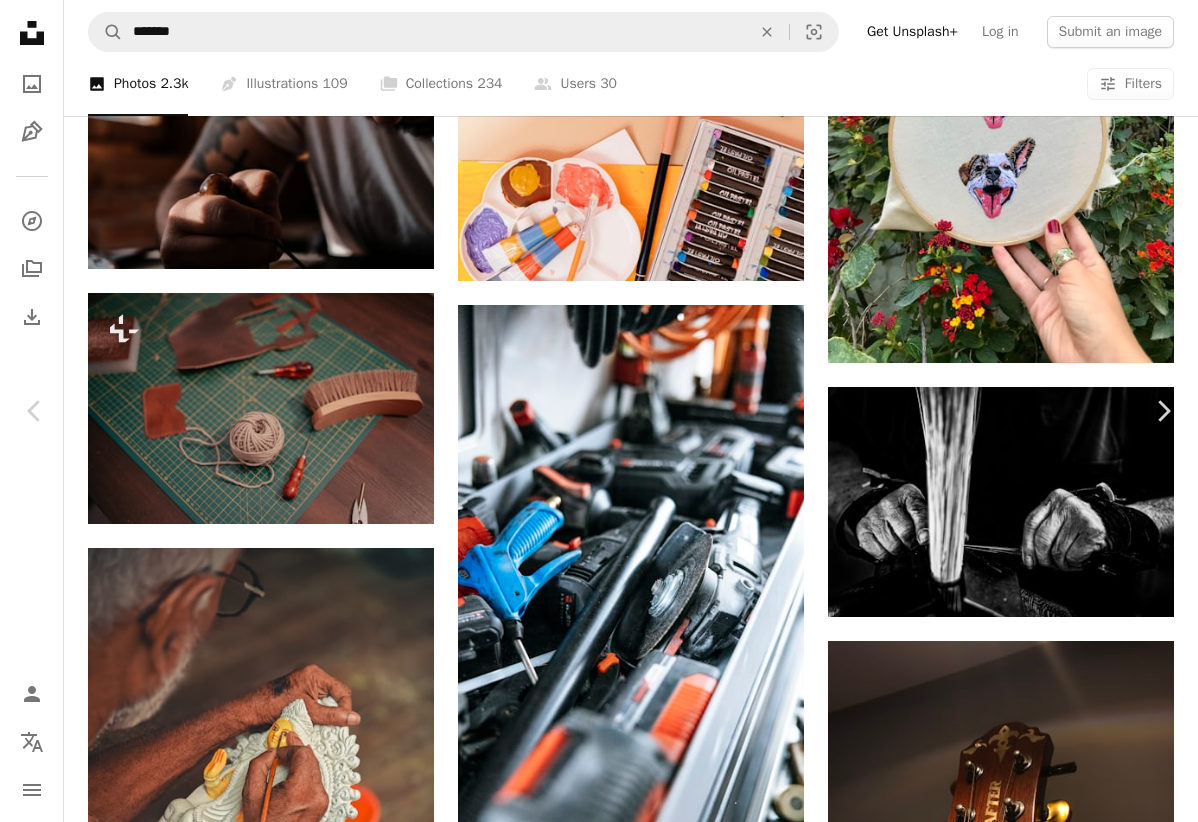 click on "A lock Download" at bounding box center (1037, 3594) 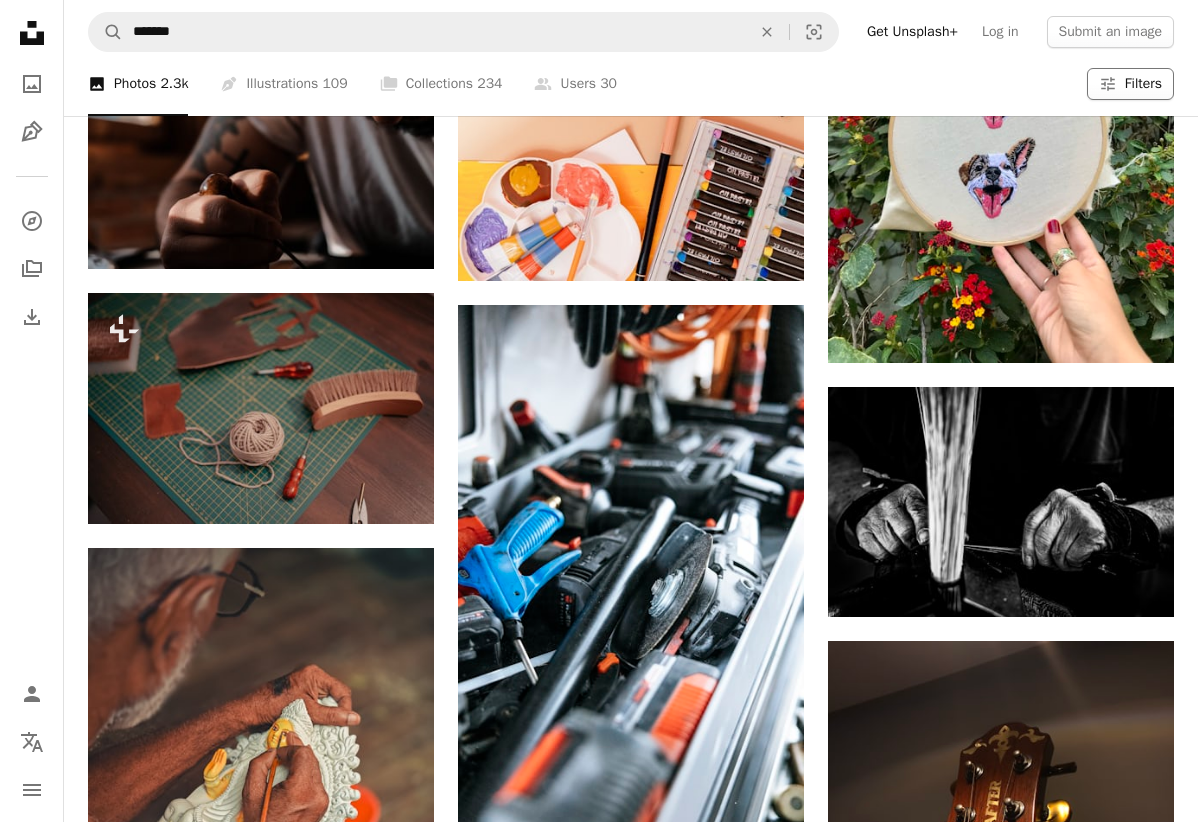 click on "Filters Filters" at bounding box center (1130, 84) 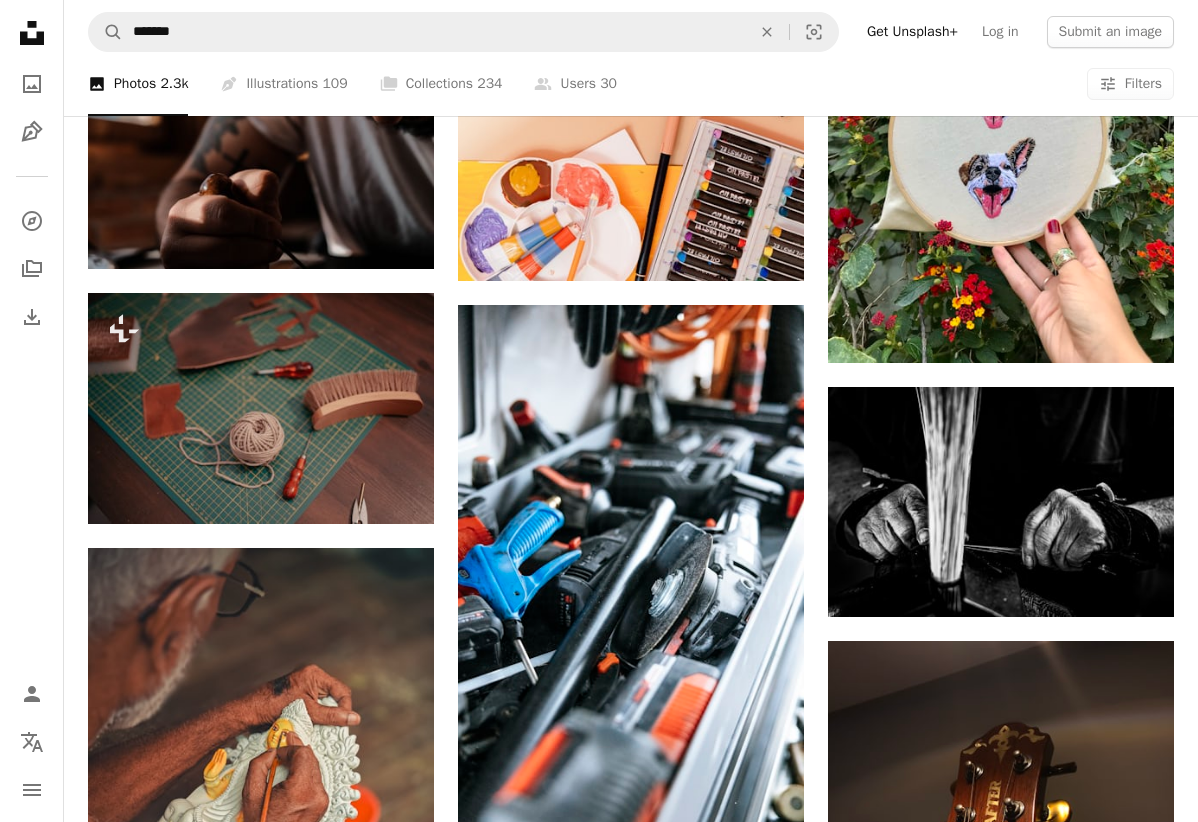 click on "Free" at bounding box center [599, 4170] 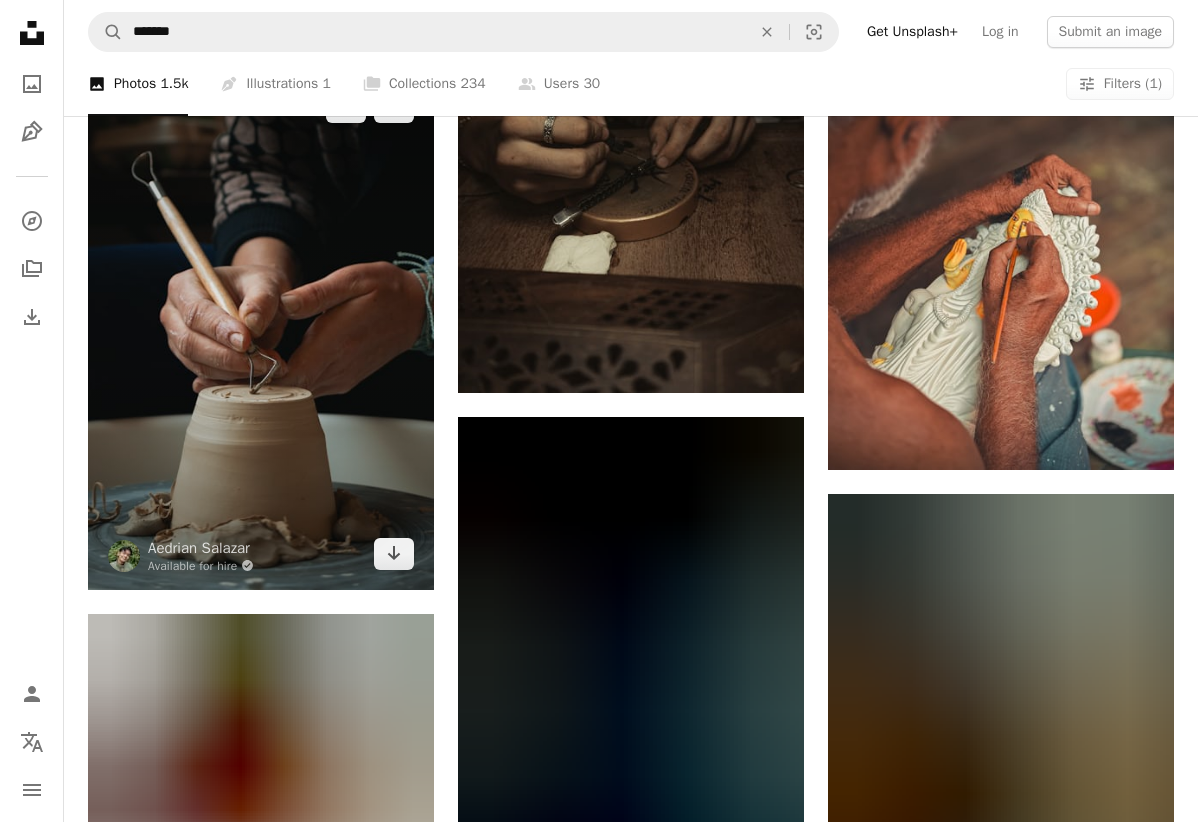 scroll, scrollTop: 1581, scrollLeft: 0, axis: vertical 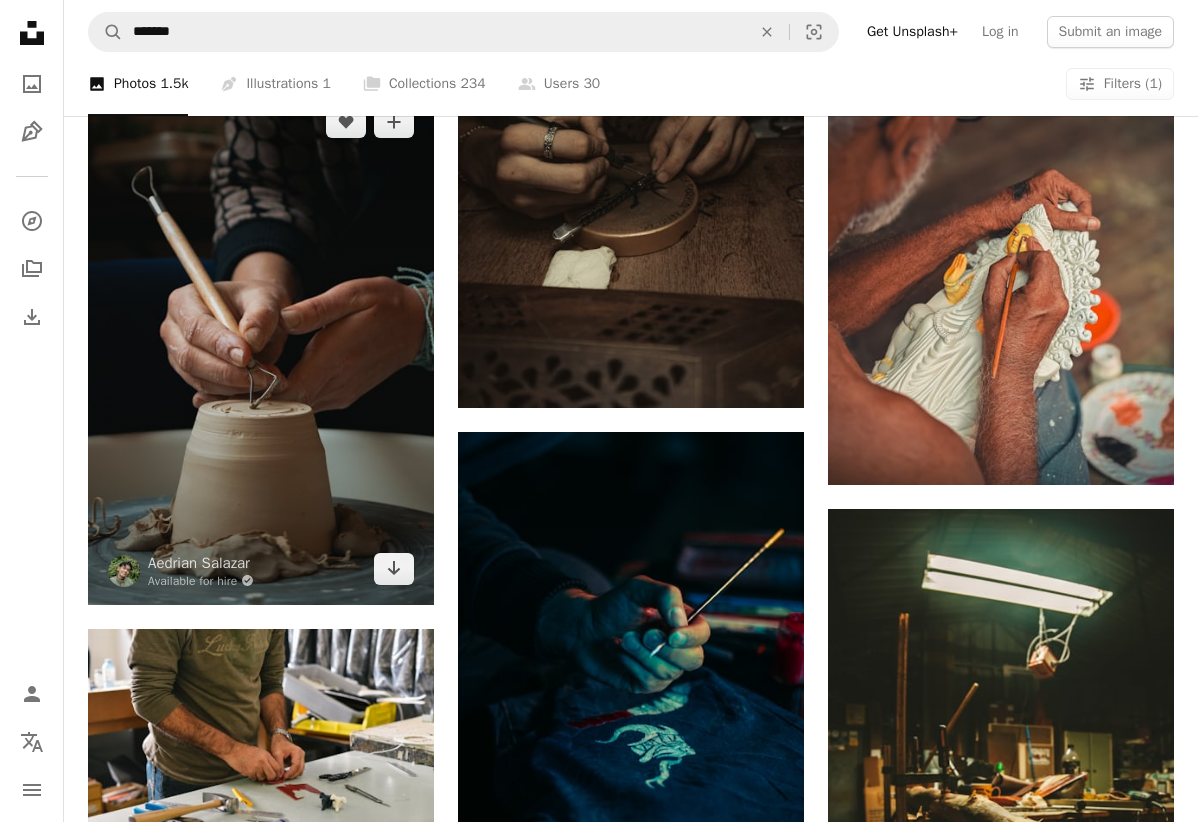 click at bounding box center [261, 345] 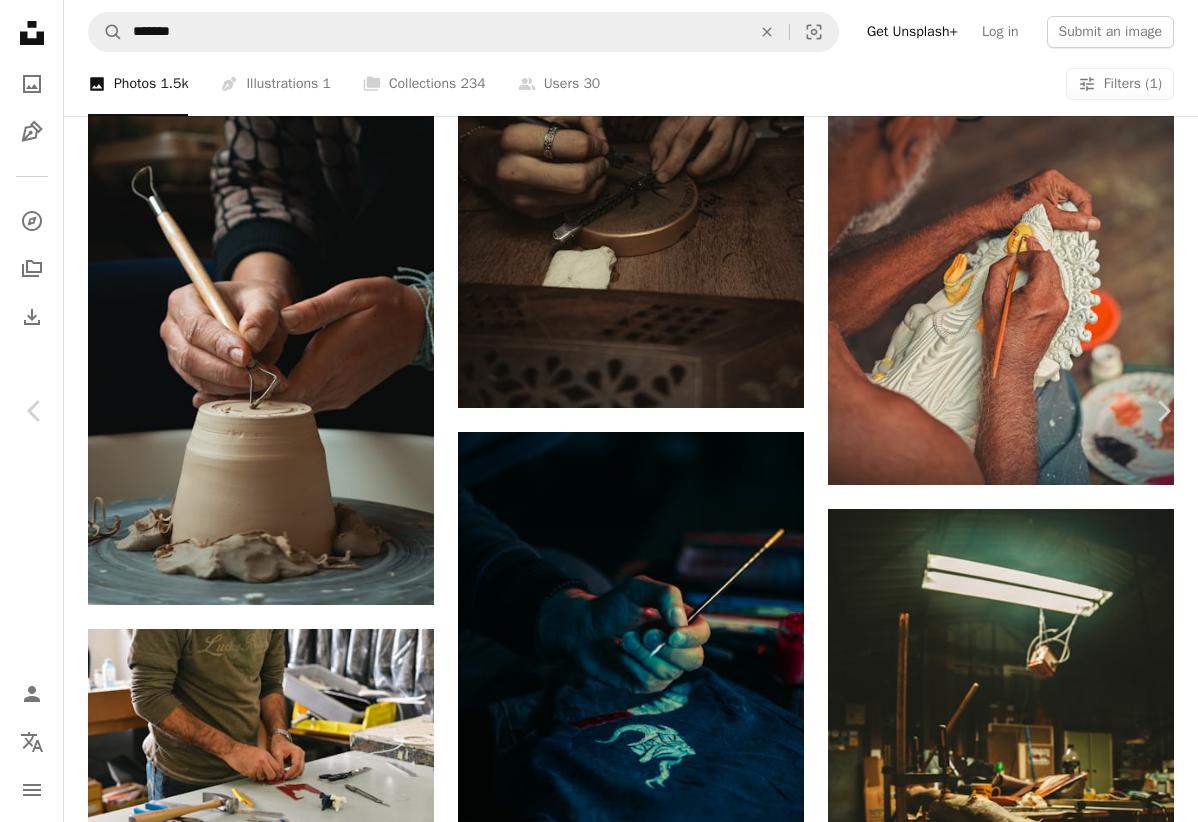 click on "Download free" at bounding box center (999, 3110) 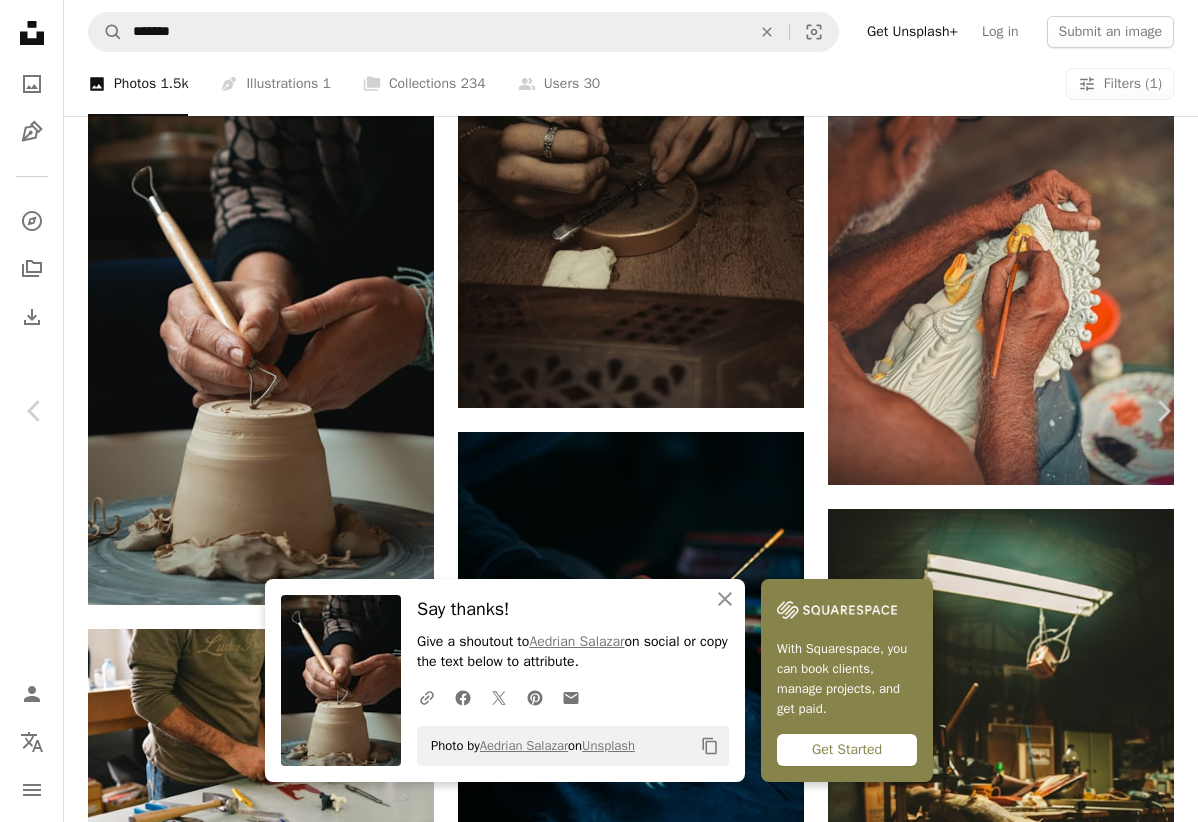 click on "An X shape" at bounding box center (20, 20) 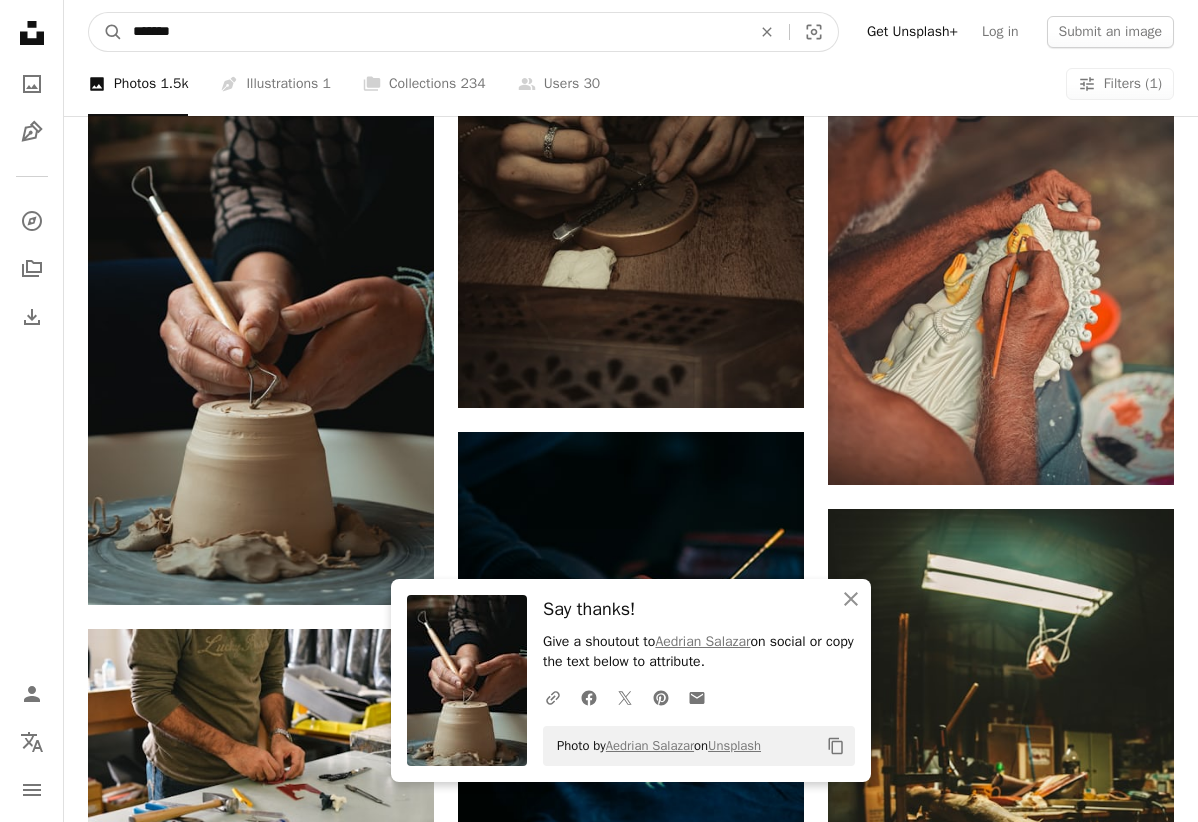 click on "*******" at bounding box center [434, 32] 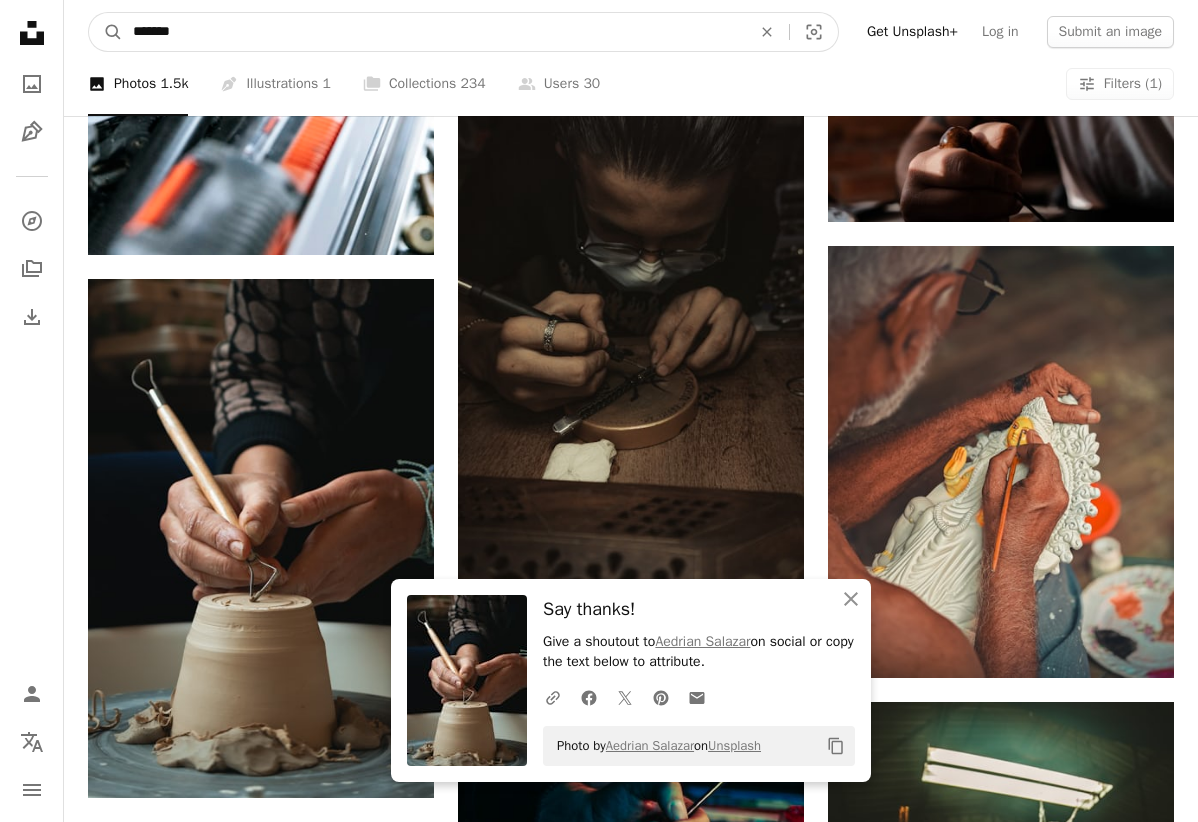 drag, startPoint x: 502, startPoint y: 31, endPoint x: 8, endPoint y: -3, distance: 495.16867 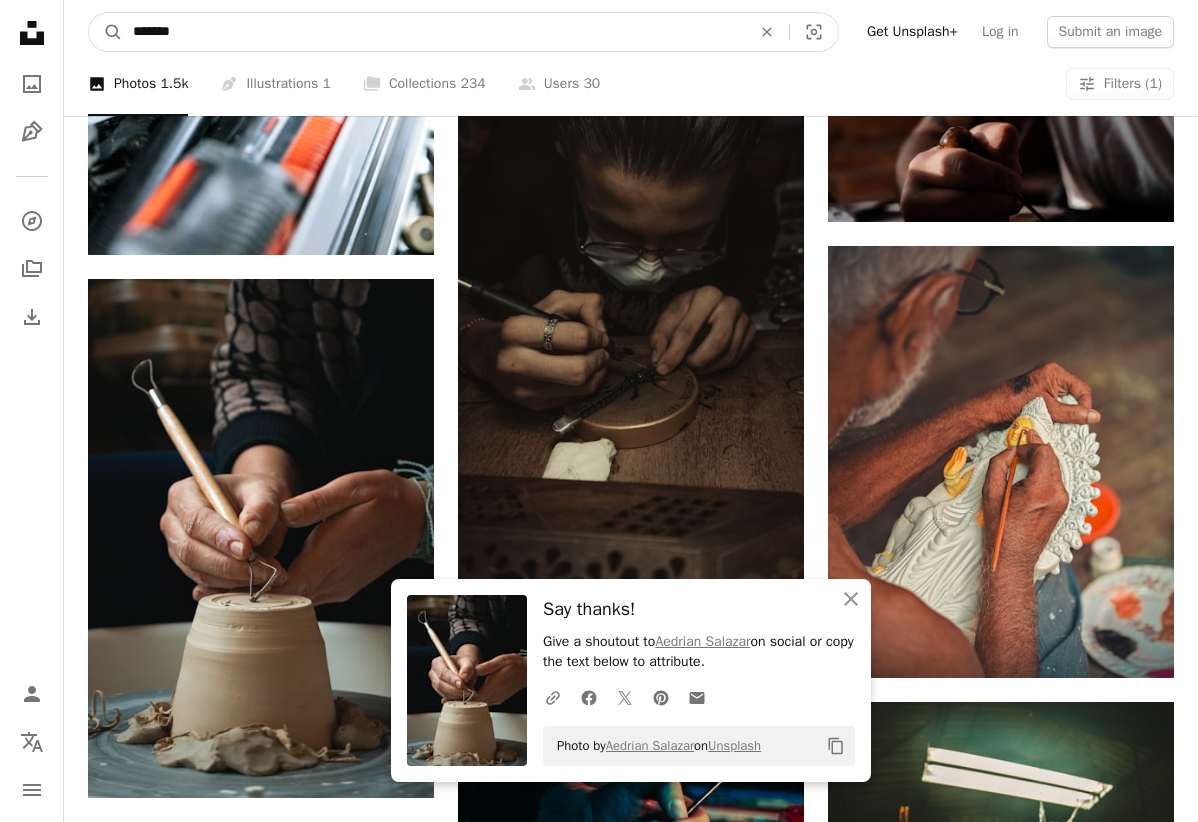 click on "An X shape Close Say thanks! Give a shoutout to [NAME] on social or copy the text below to attribute. A URL sharing icon (chains) Facebook icon X (formerly Twitter) icon Pinterest icon An envelope Photo by [NAME] on Unsplash
Copy content Unsplash logo Unsplash Home A photo Pen Tool A compass A stack of folders Download Person Localization icon navigation menu A magnifying glass ******* An X shape Visual search Get Unsplash+ Log in Submit an image Browse premium images on iStock | 20% off at iStock ↗ Browse premium images on iStock 20% off at iStock ↗ View more ↗ View more on iStock ↗ A photo Photos 1.5k Pen Tool Illustrations 1 A stack of folders Collections 234 A group of people Users 30 Clear A copyright icon © Free Arrow down Aspect ratio Orientation Arrow down Unfold Sort by Relevance Arrow down Filters Filters (1) Crafter Chevron right craft human person maker handmade craftsman animal mammal art pet grey pattern A heart A plus sign [NAME]" at bounding box center (599, 934) 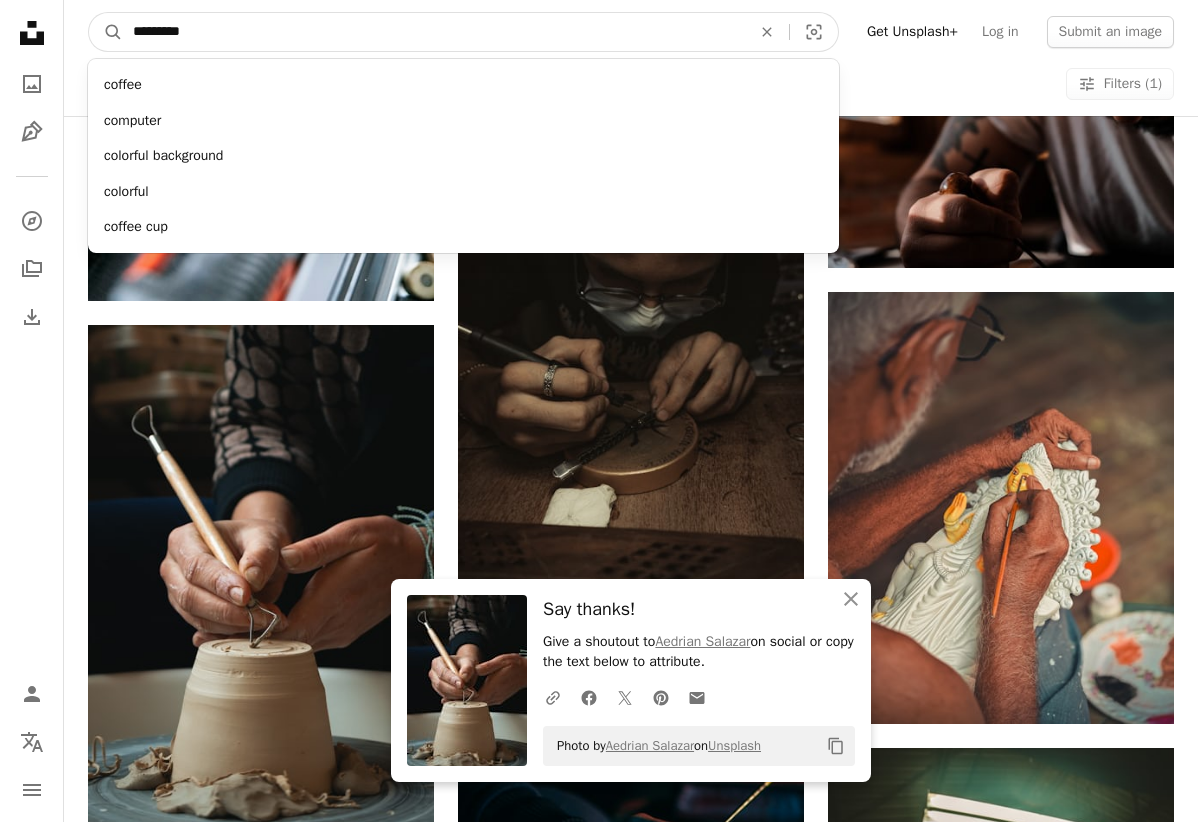 type on "**********" 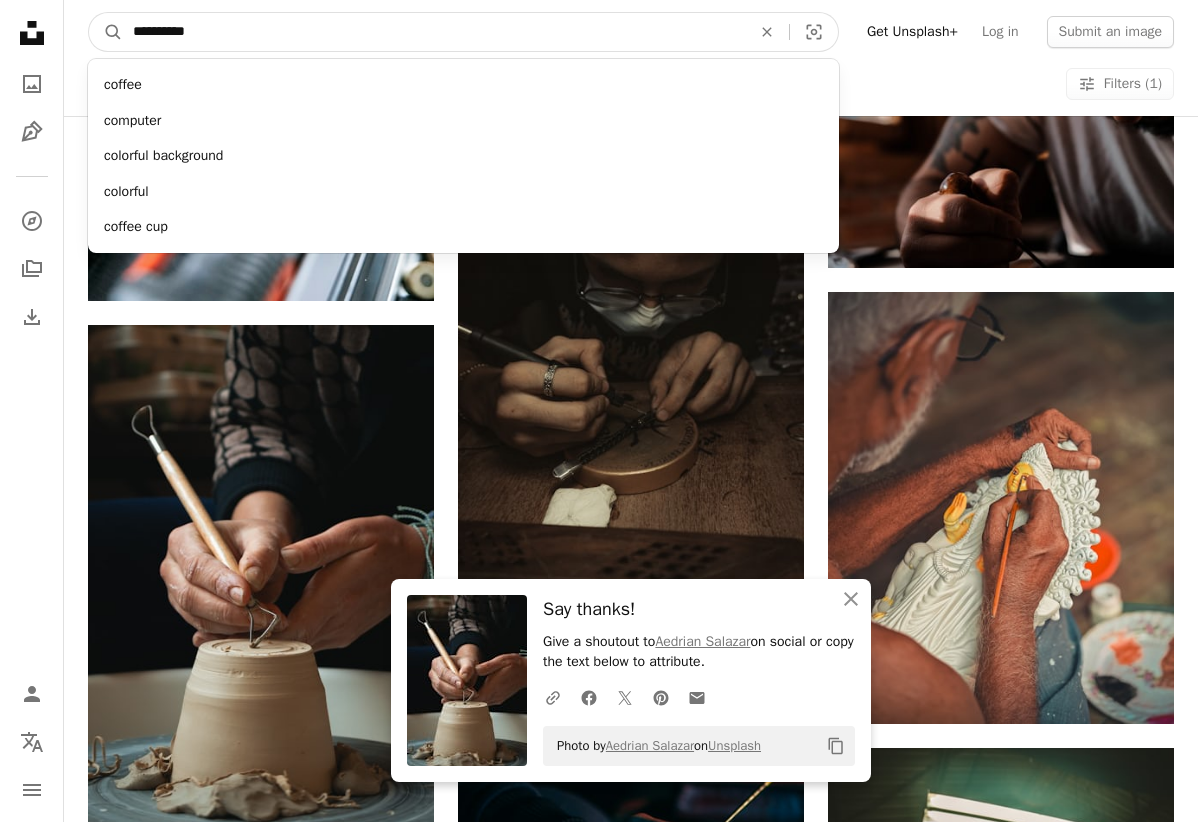 click on "A magnifying glass" at bounding box center [106, 32] 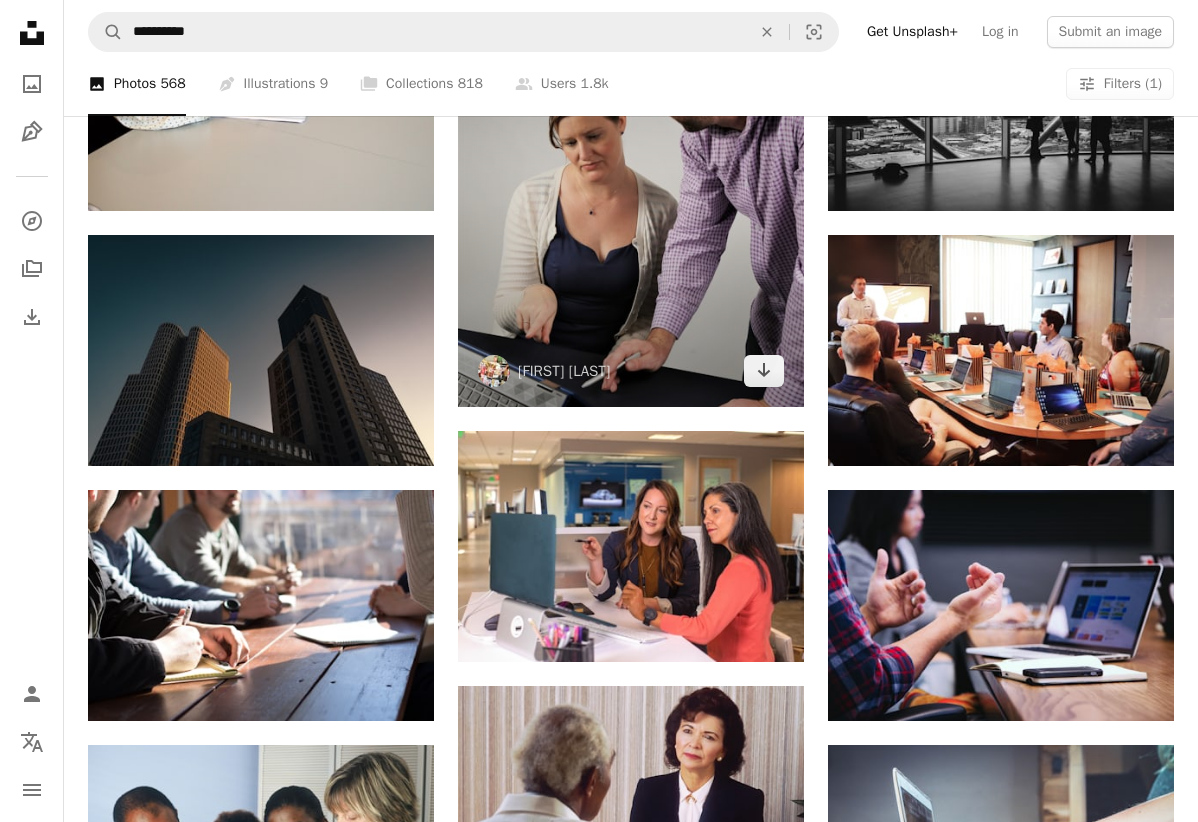 scroll, scrollTop: 1059, scrollLeft: 0, axis: vertical 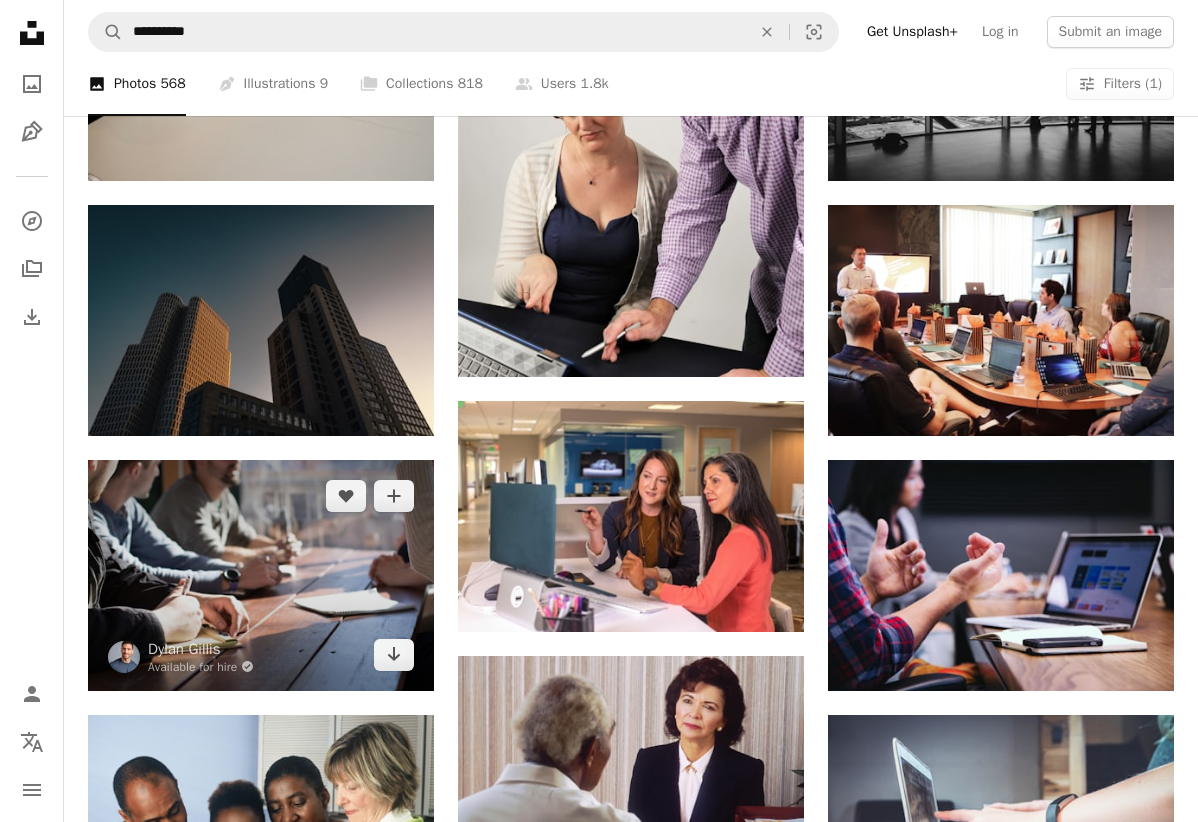 click at bounding box center (261, 575) 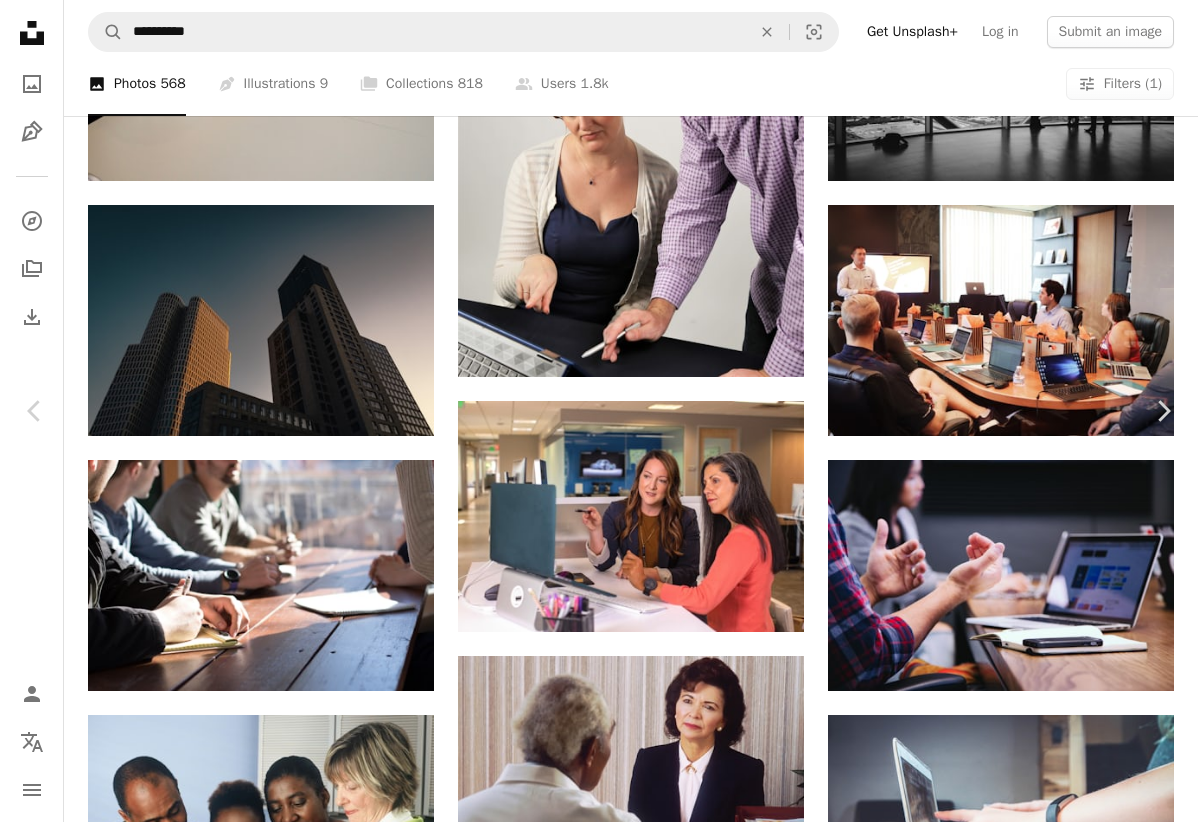 click on "Download free" at bounding box center [999, 2582] 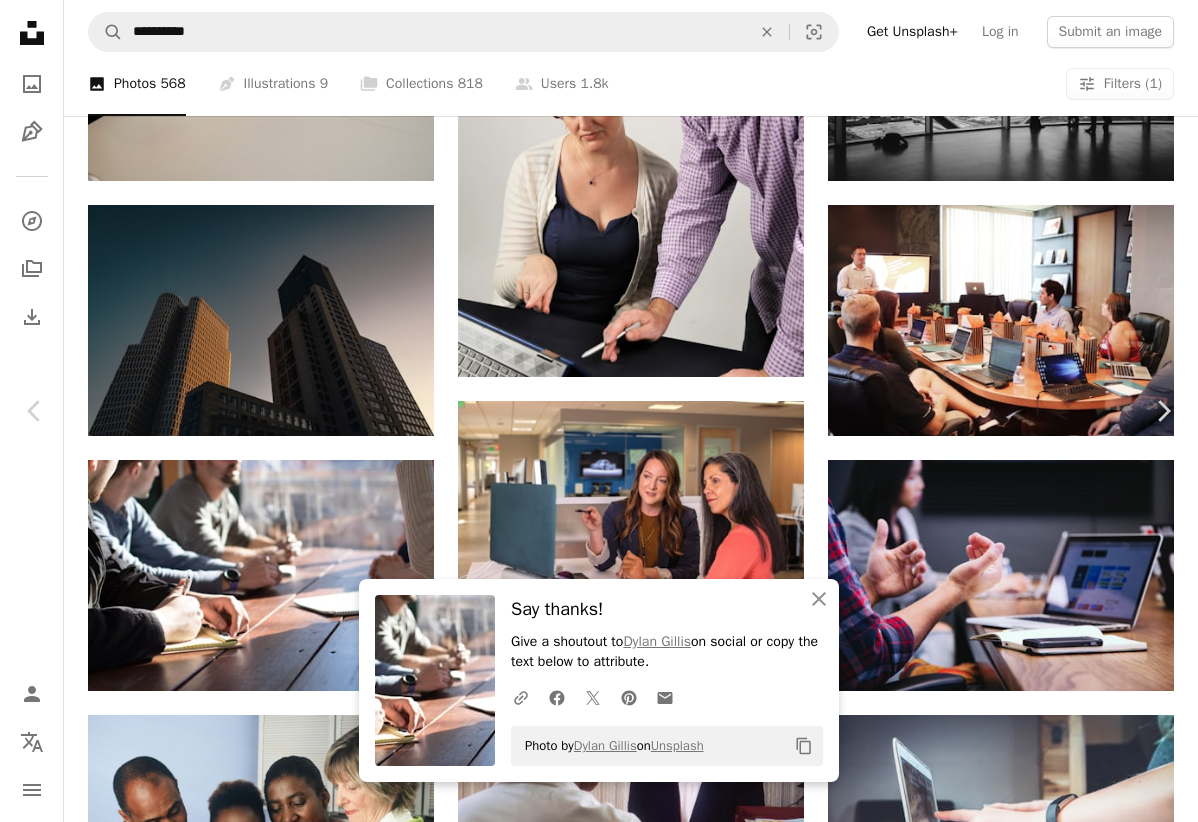 click on "An X shape" at bounding box center (20, 20) 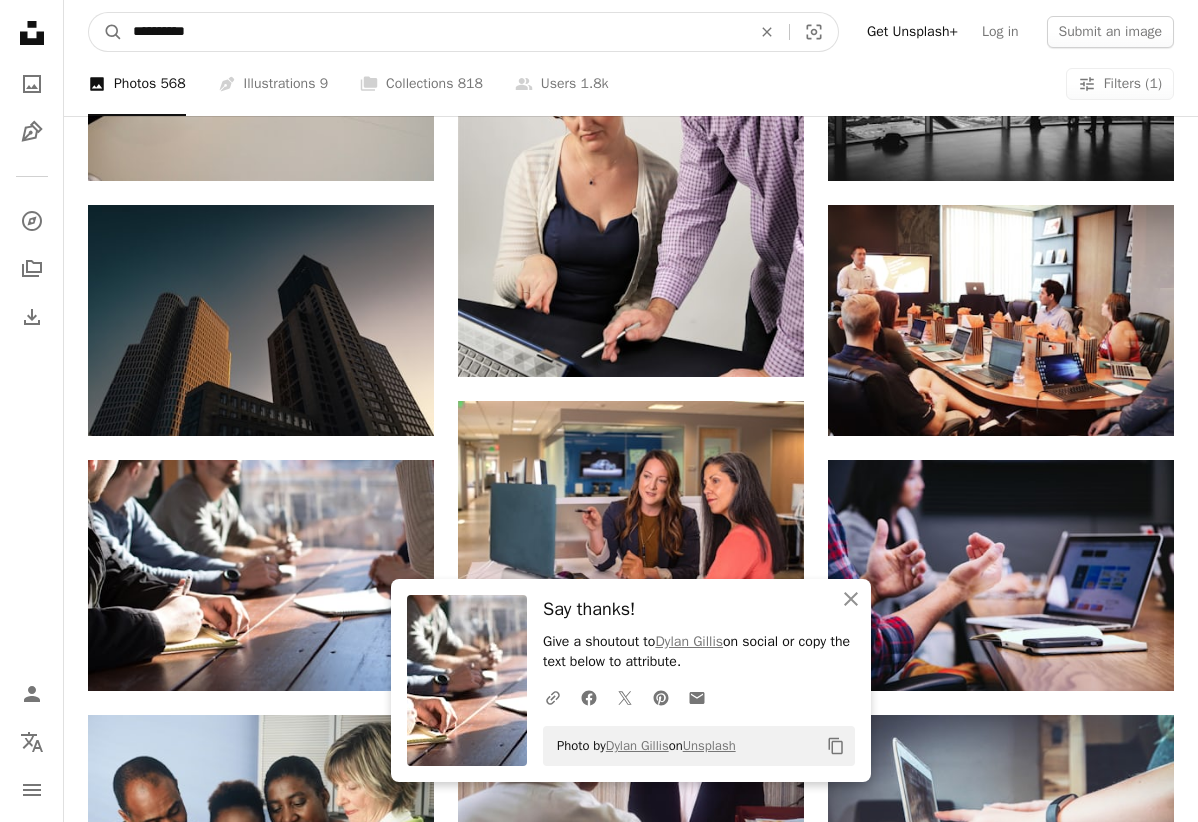 click on "**********" at bounding box center (434, 32) 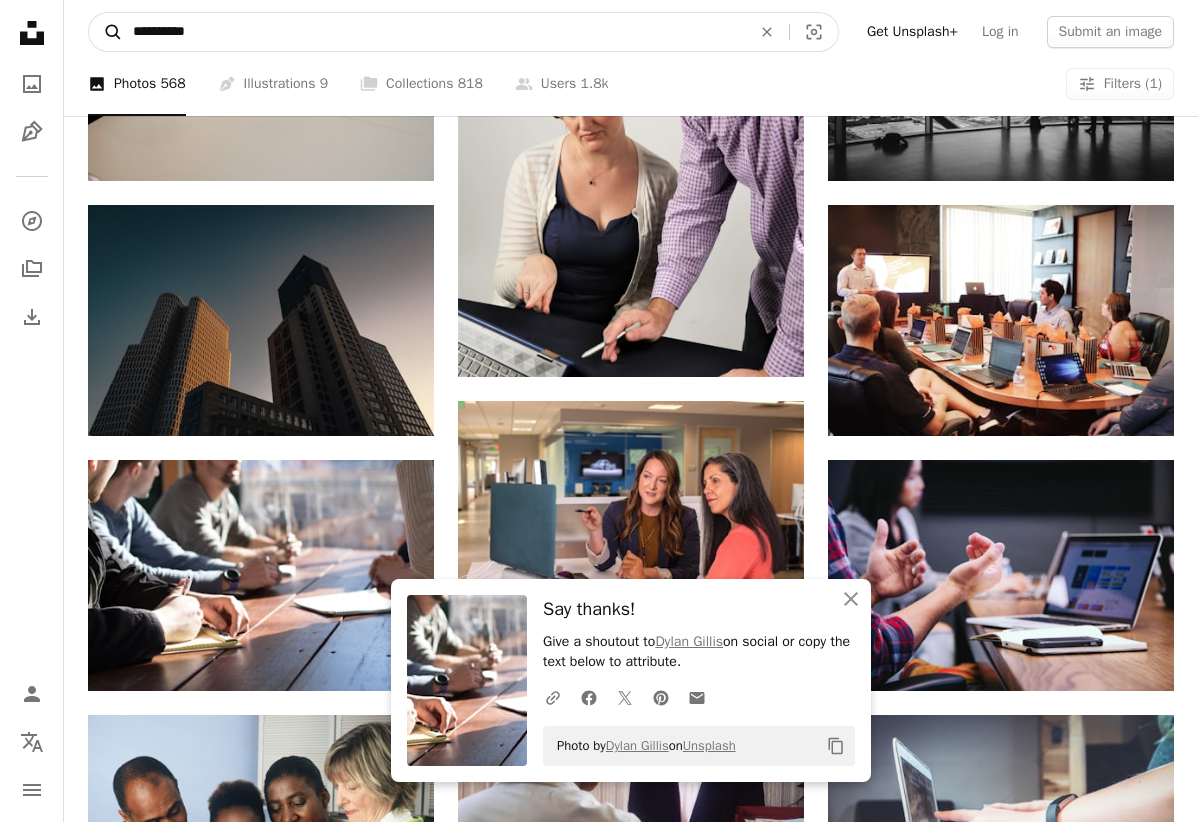 drag, startPoint x: 341, startPoint y: 34, endPoint x: 120, endPoint y: 31, distance: 221.02036 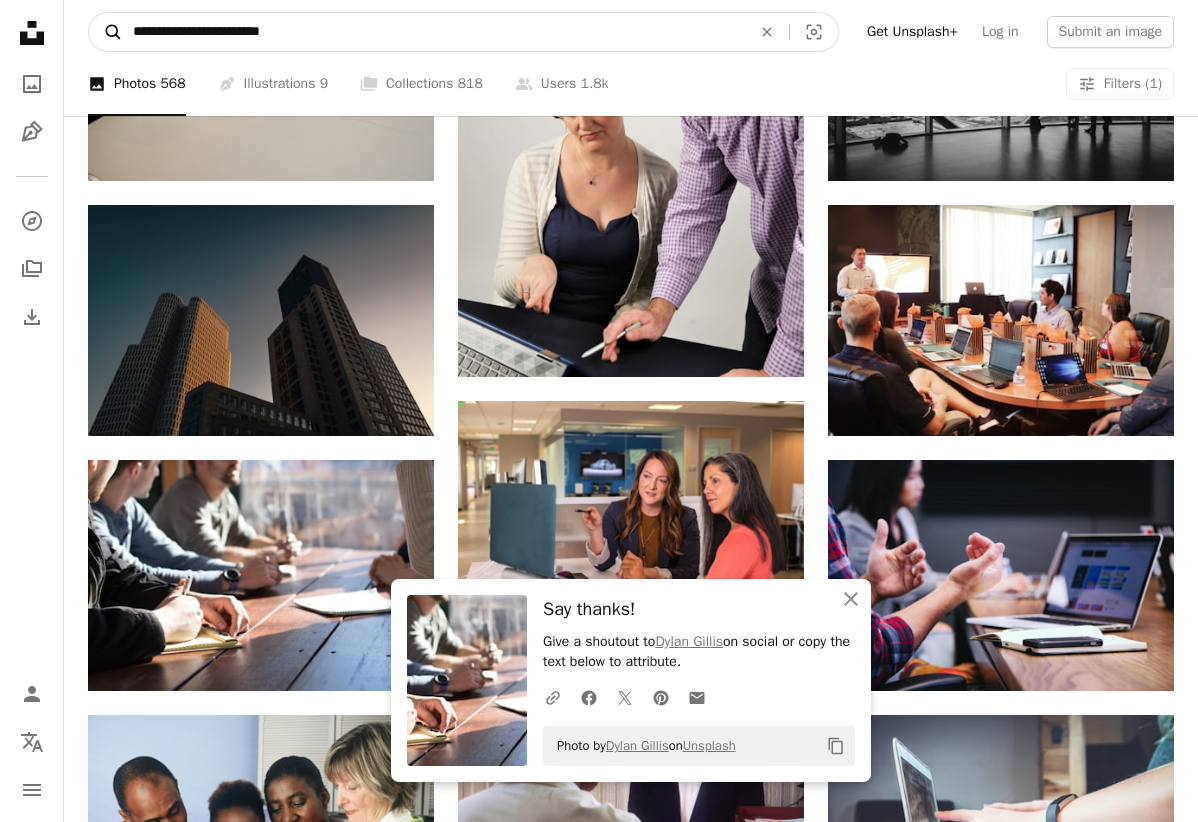 type on "**********" 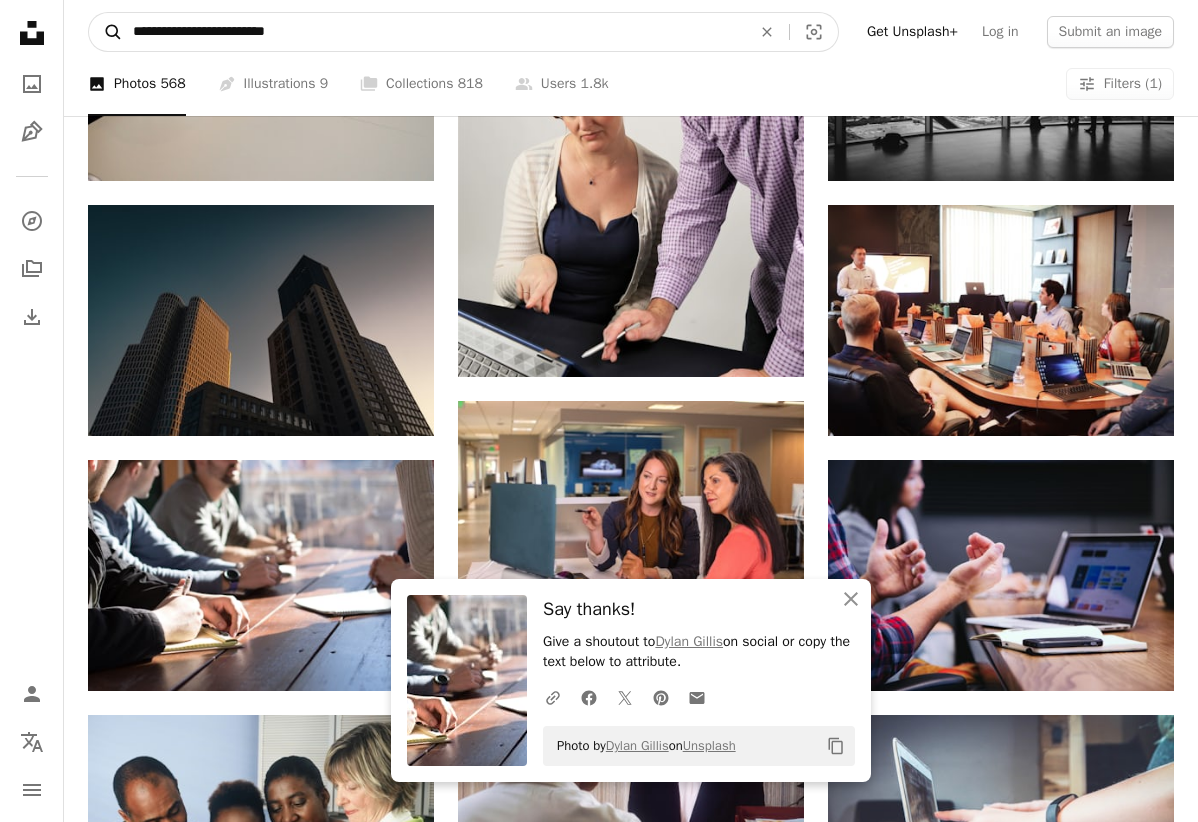 click on "A magnifying glass" at bounding box center [106, 32] 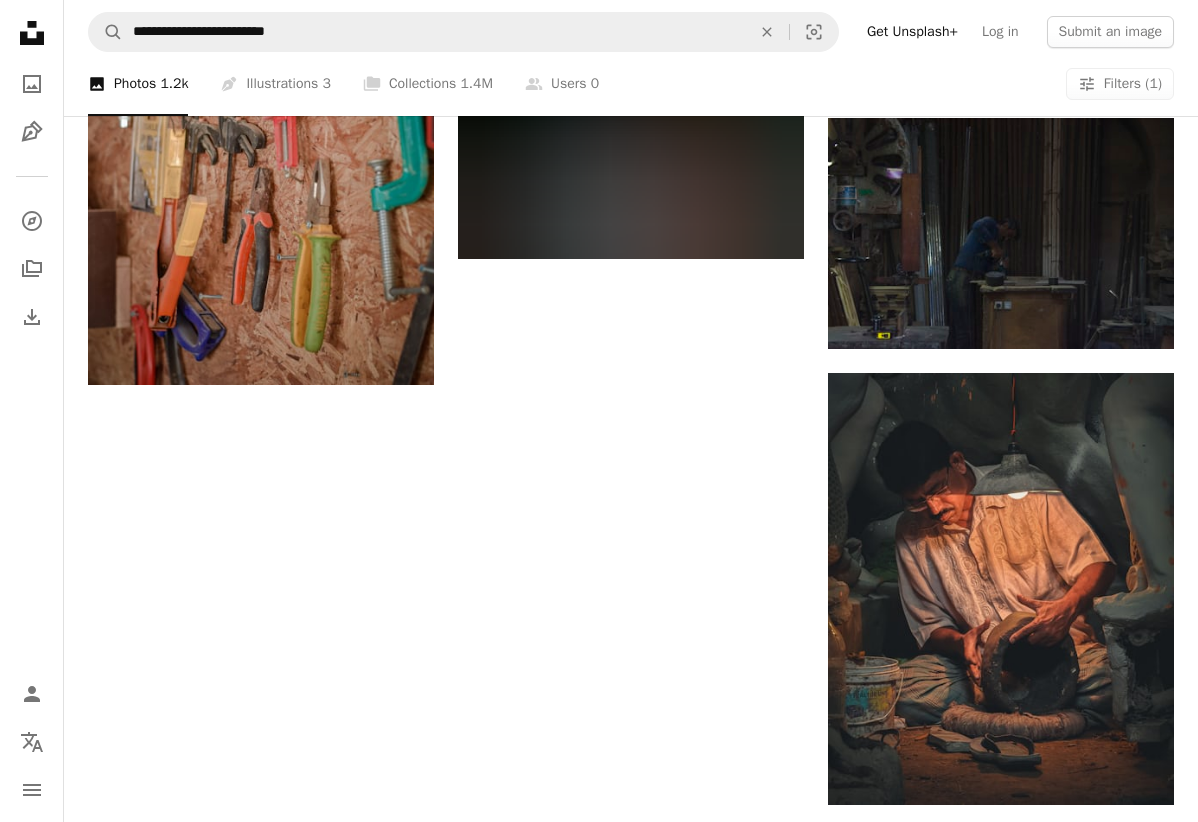 scroll, scrollTop: 2705, scrollLeft: 0, axis: vertical 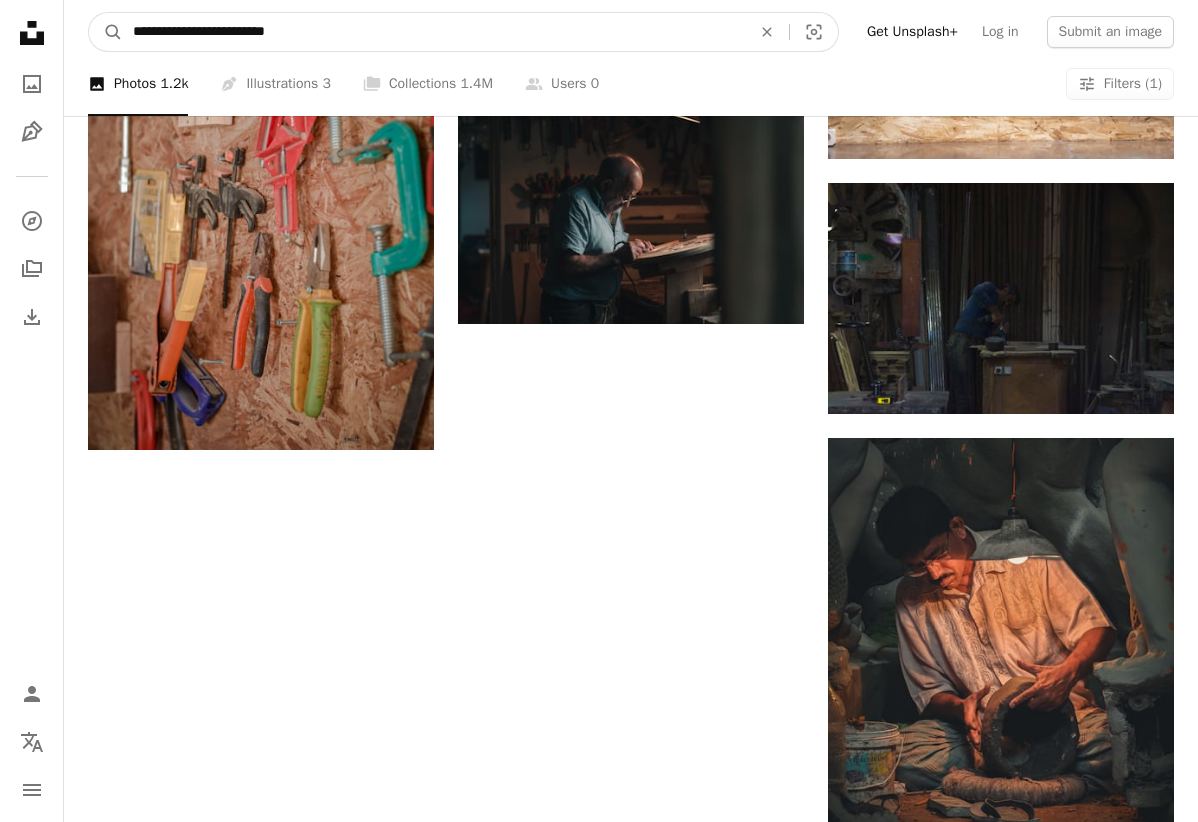 drag, startPoint x: 320, startPoint y: 32, endPoint x: 41, endPoint y: 32, distance: 279 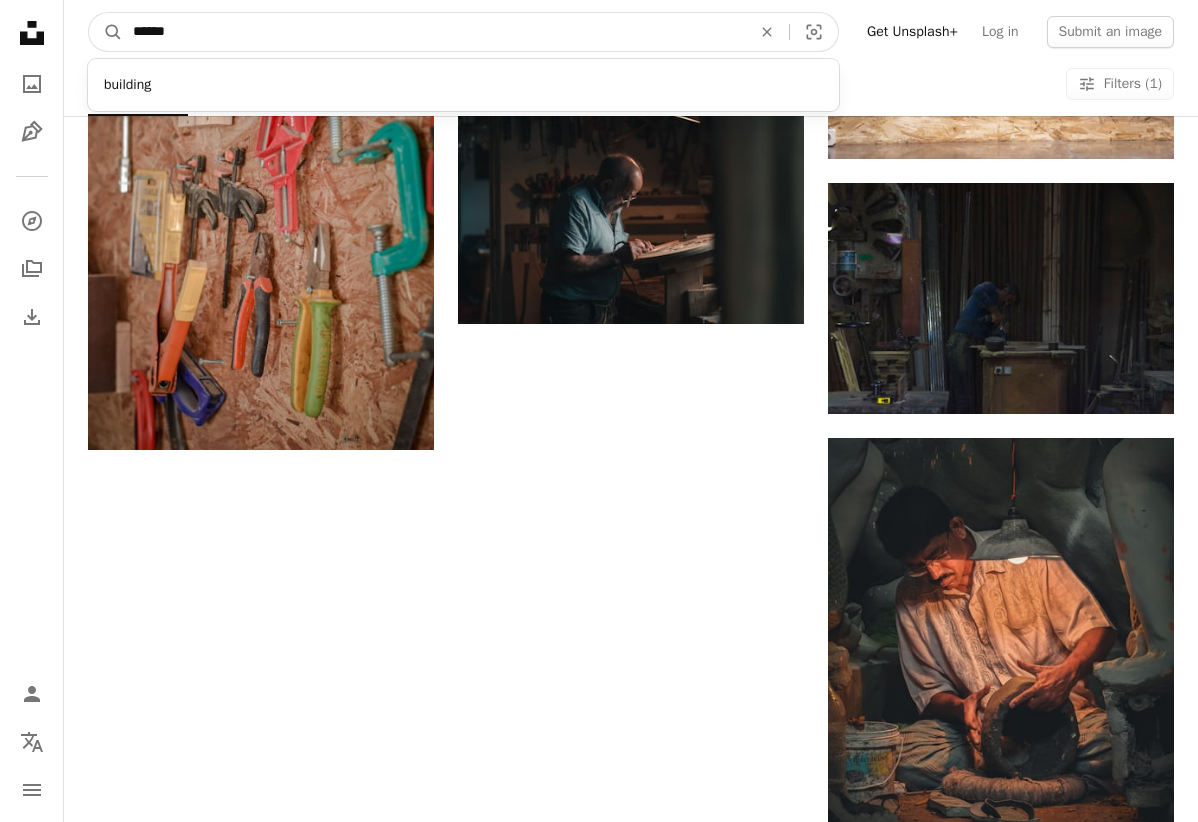 type on "*******" 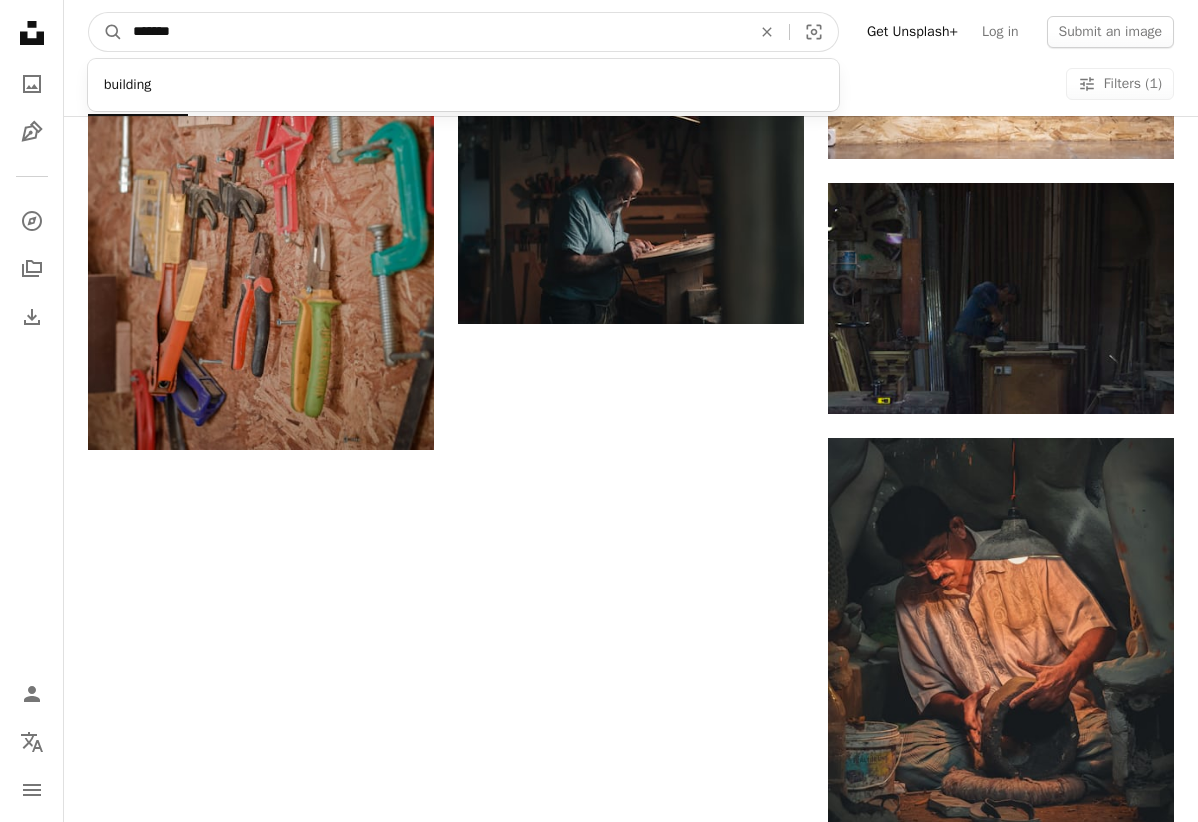 click on "A magnifying glass" at bounding box center [106, 32] 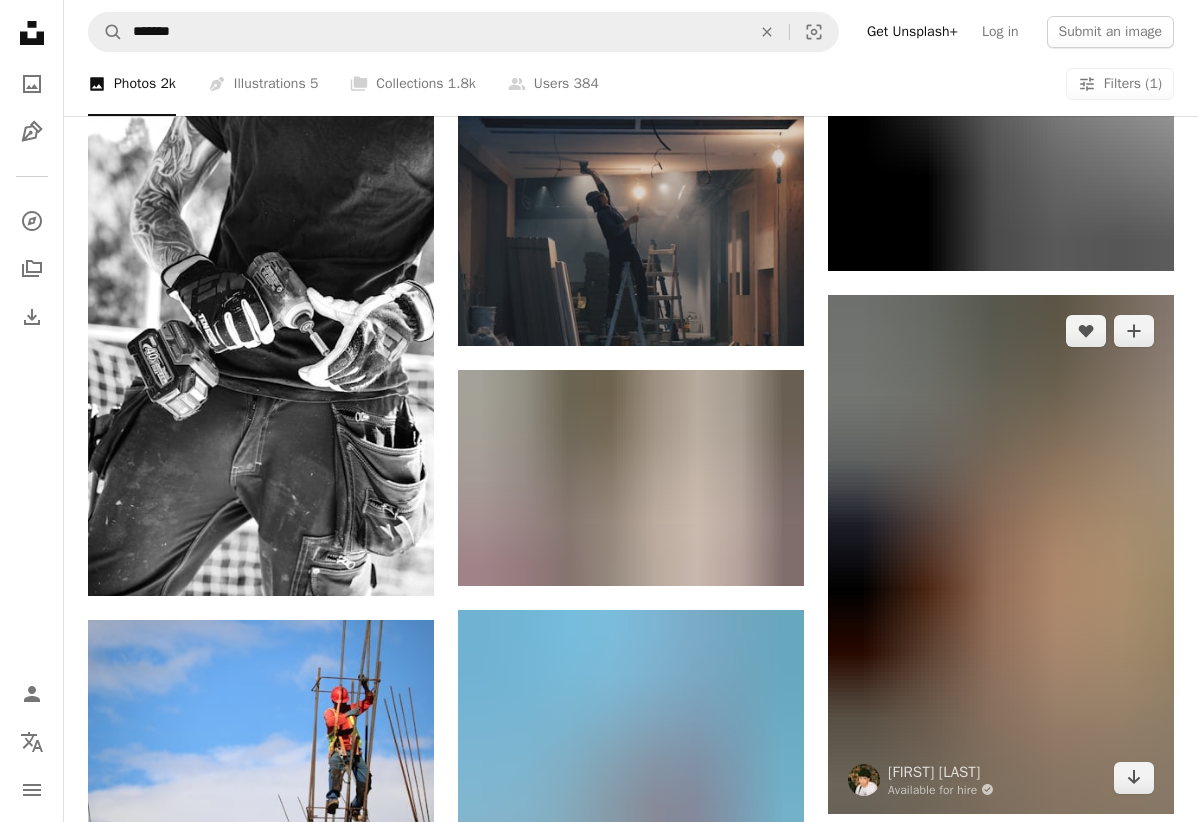 scroll, scrollTop: 1765, scrollLeft: 0, axis: vertical 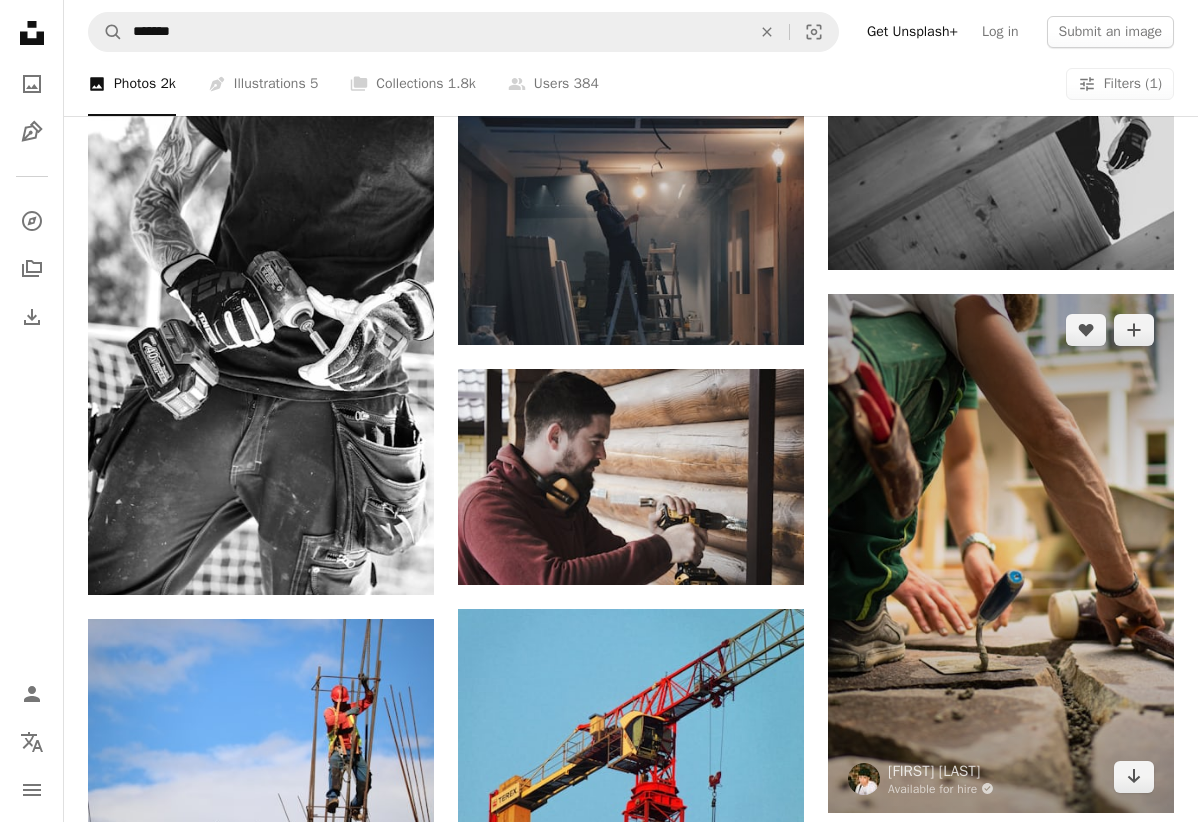 click at bounding box center [1001, 553] 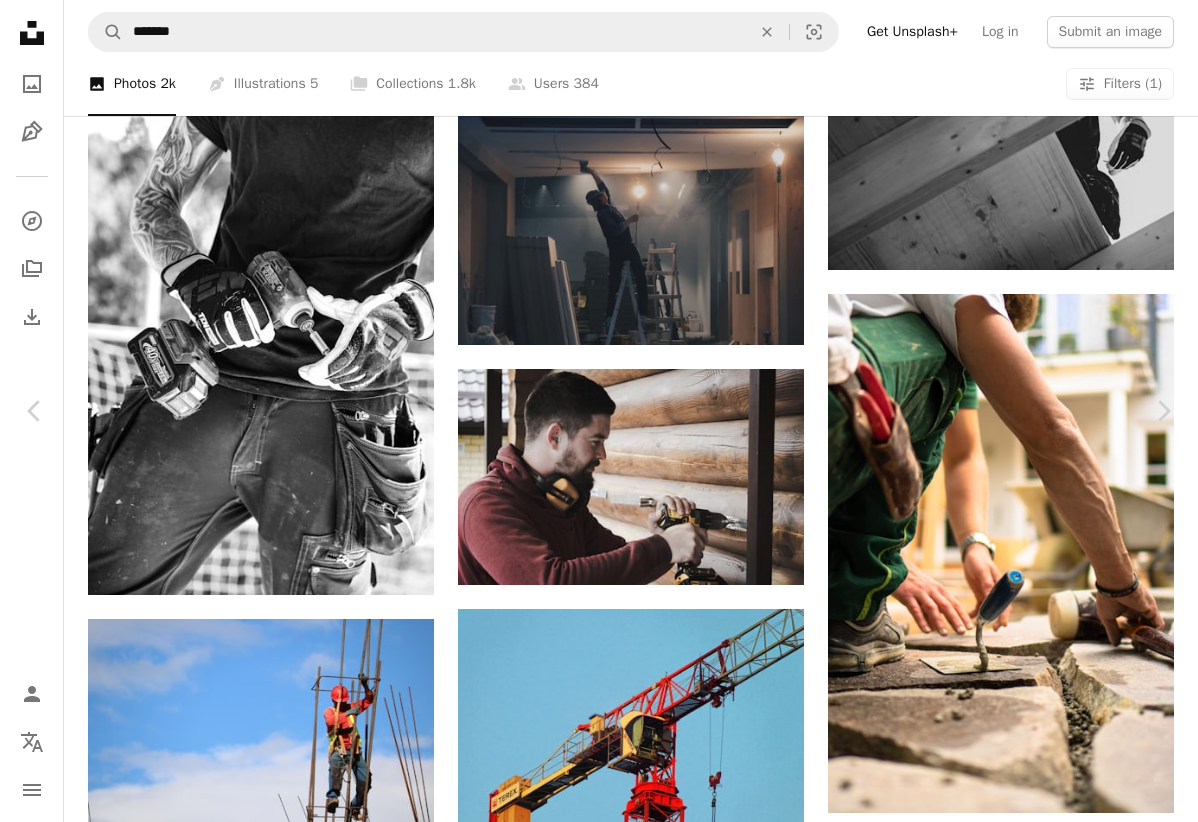 click on "Download free" at bounding box center (999, 2796) 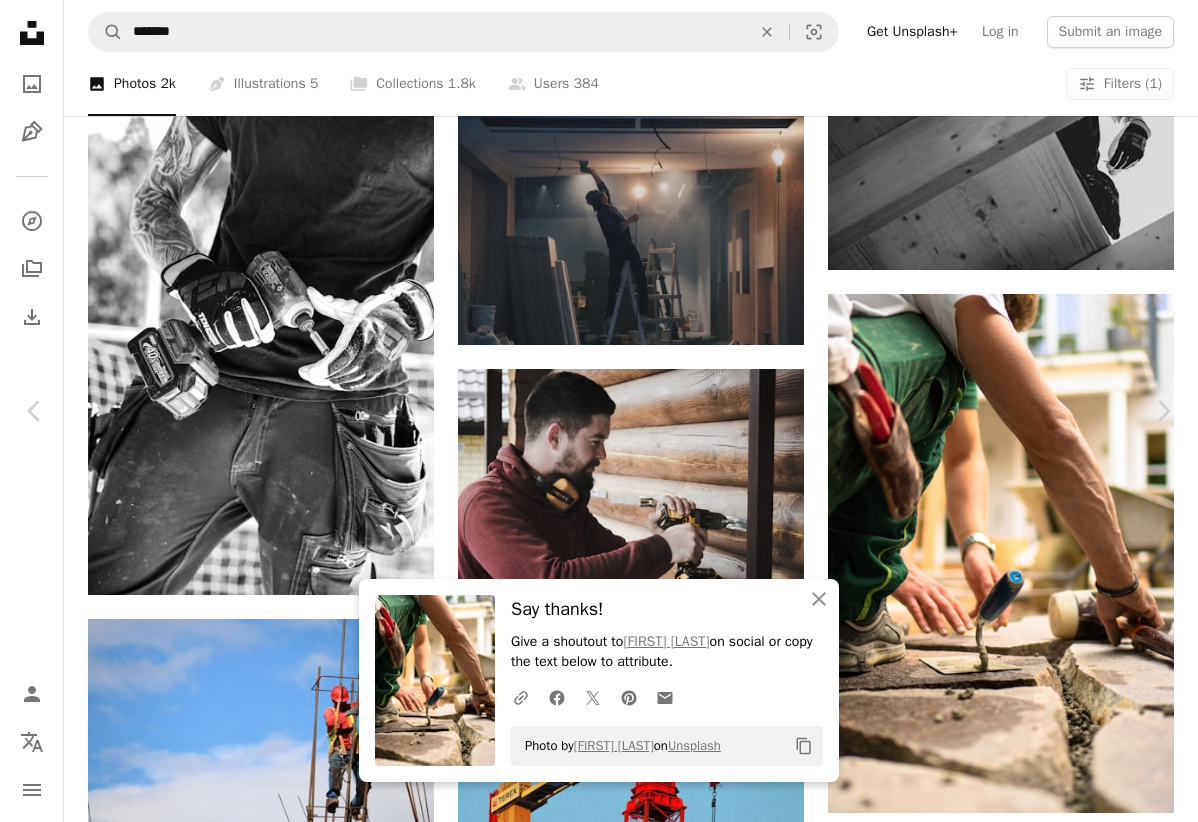 click on "An X shape" at bounding box center [20, 20] 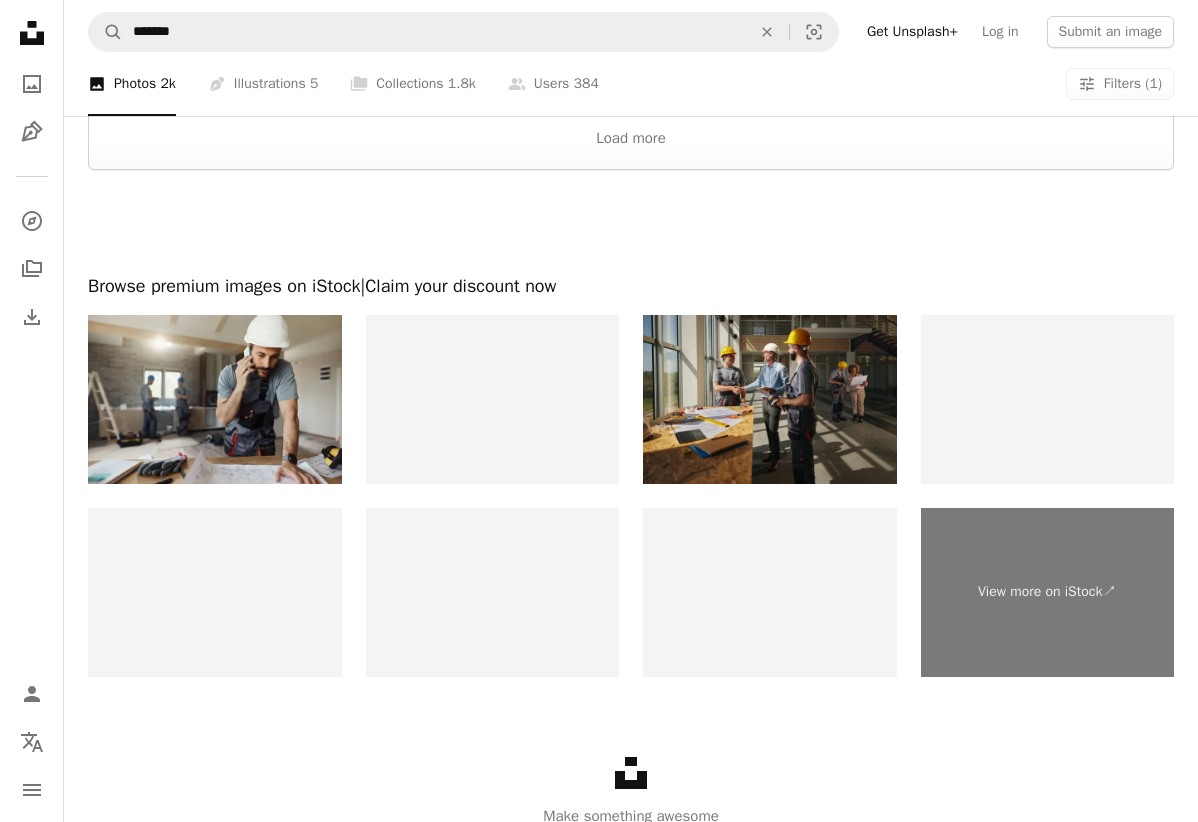 scroll, scrollTop: 3691, scrollLeft: 0, axis: vertical 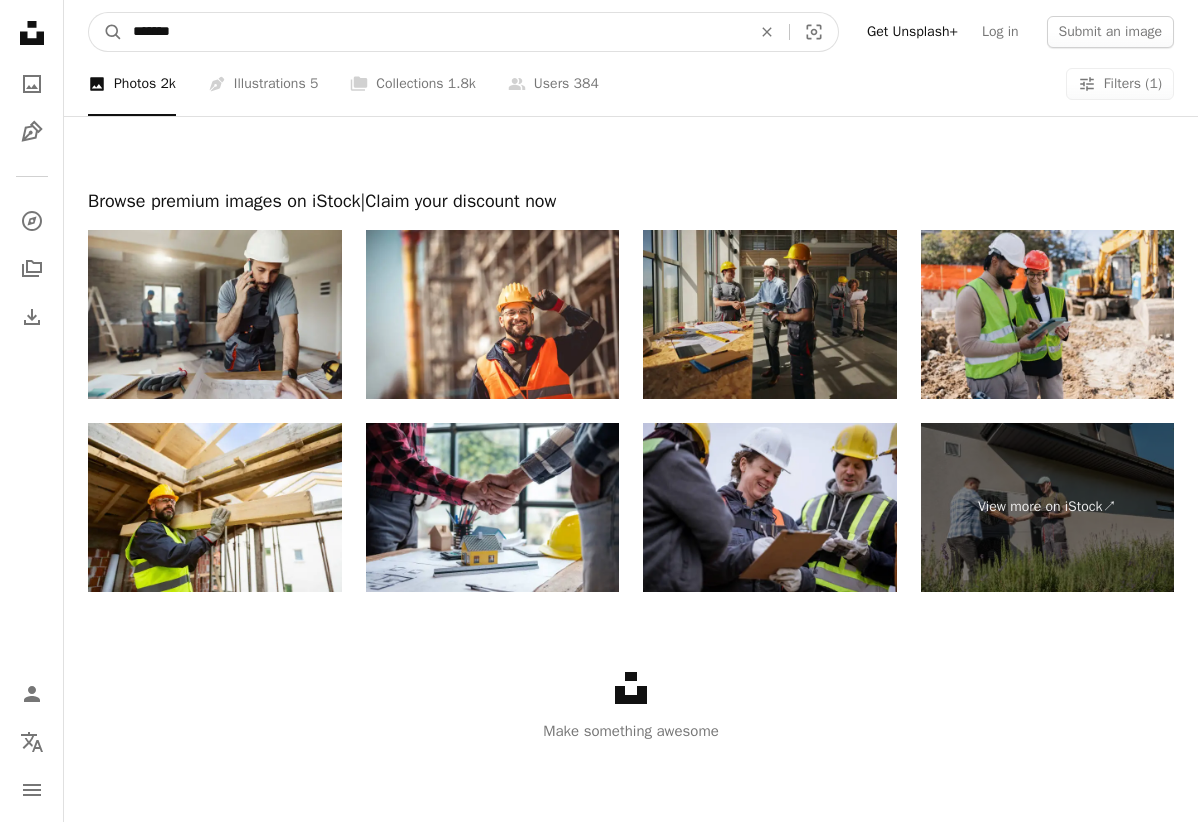 drag, startPoint x: 441, startPoint y: 33, endPoint x: 52, endPoint y: 19, distance: 389.25186 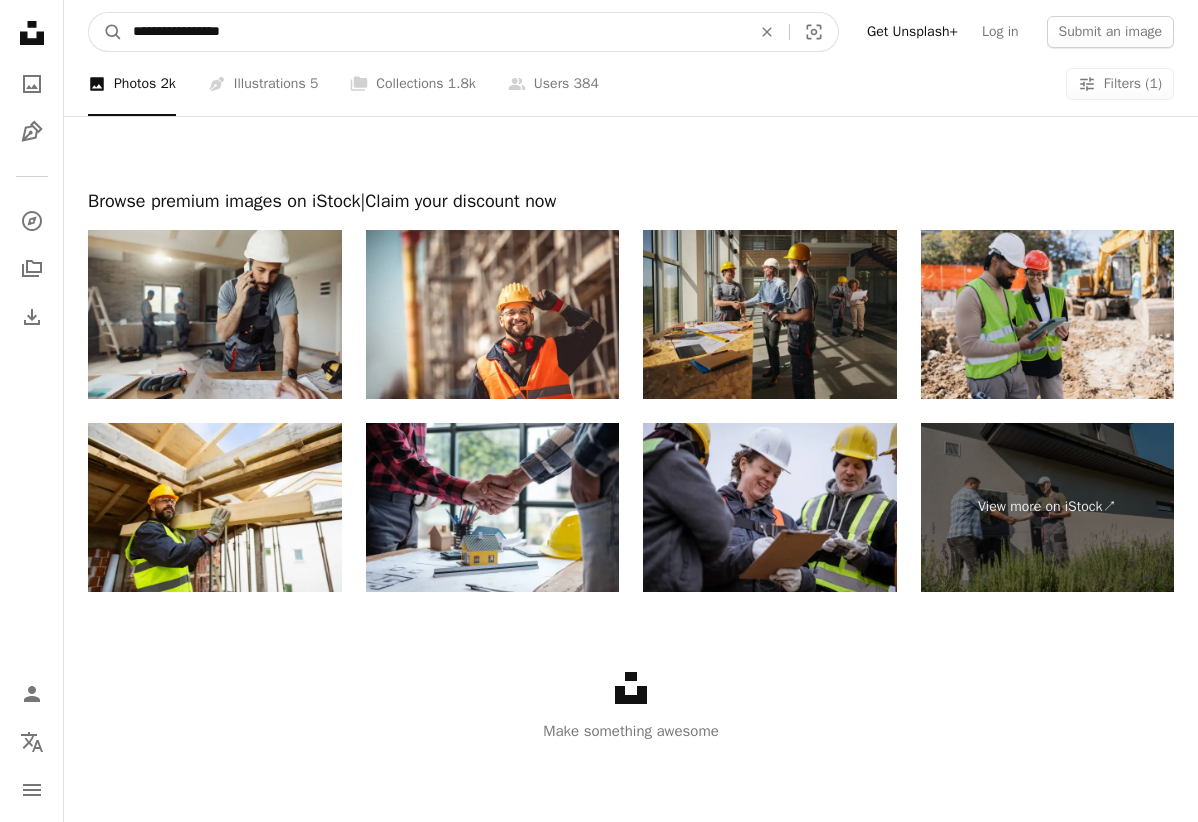 type on "**********" 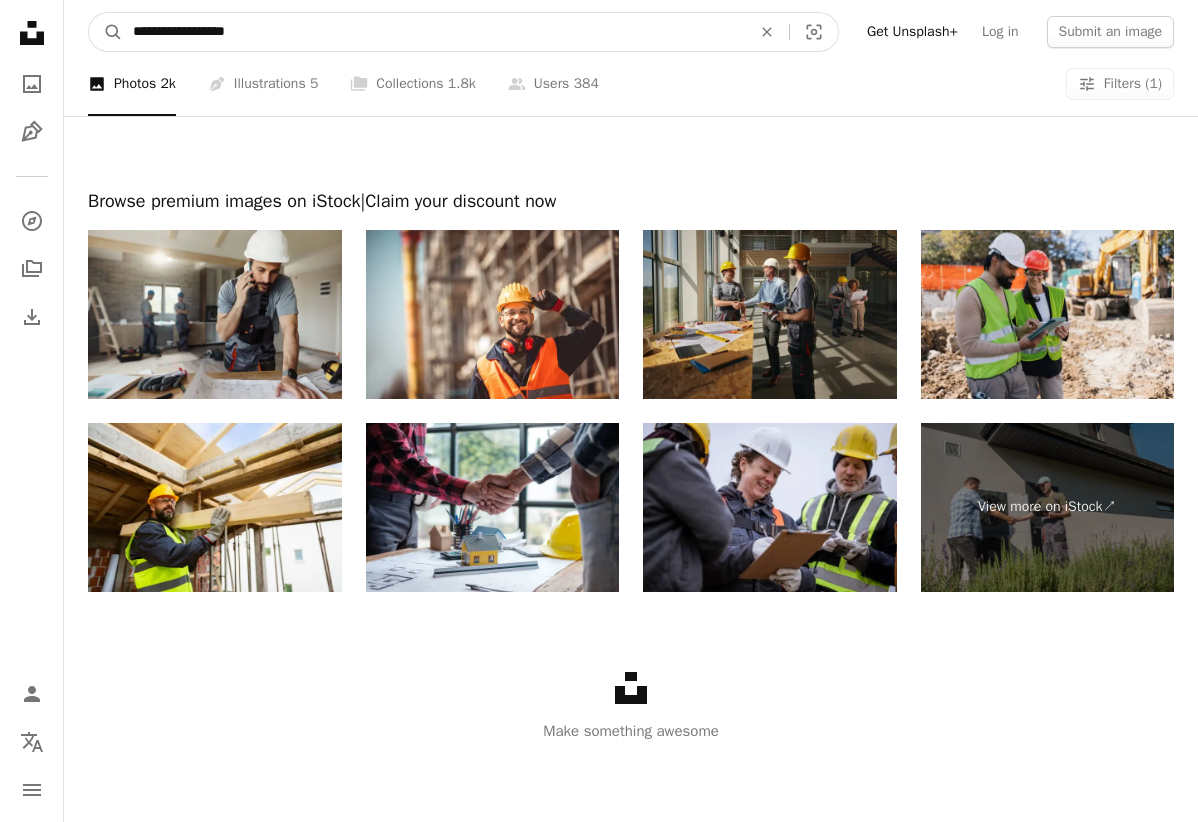 click on "A magnifying glass" at bounding box center (106, 32) 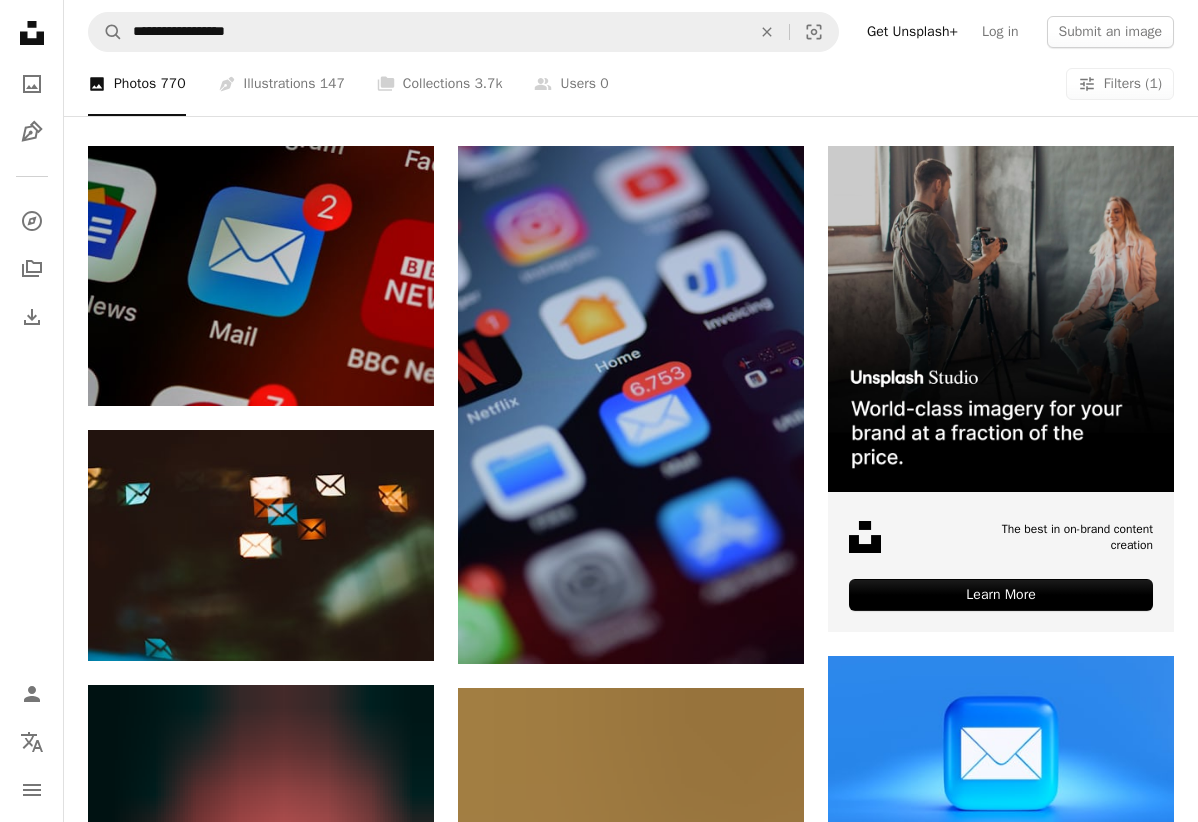 scroll, scrollTop: 167, scrollLeft: 0, axis: vertical 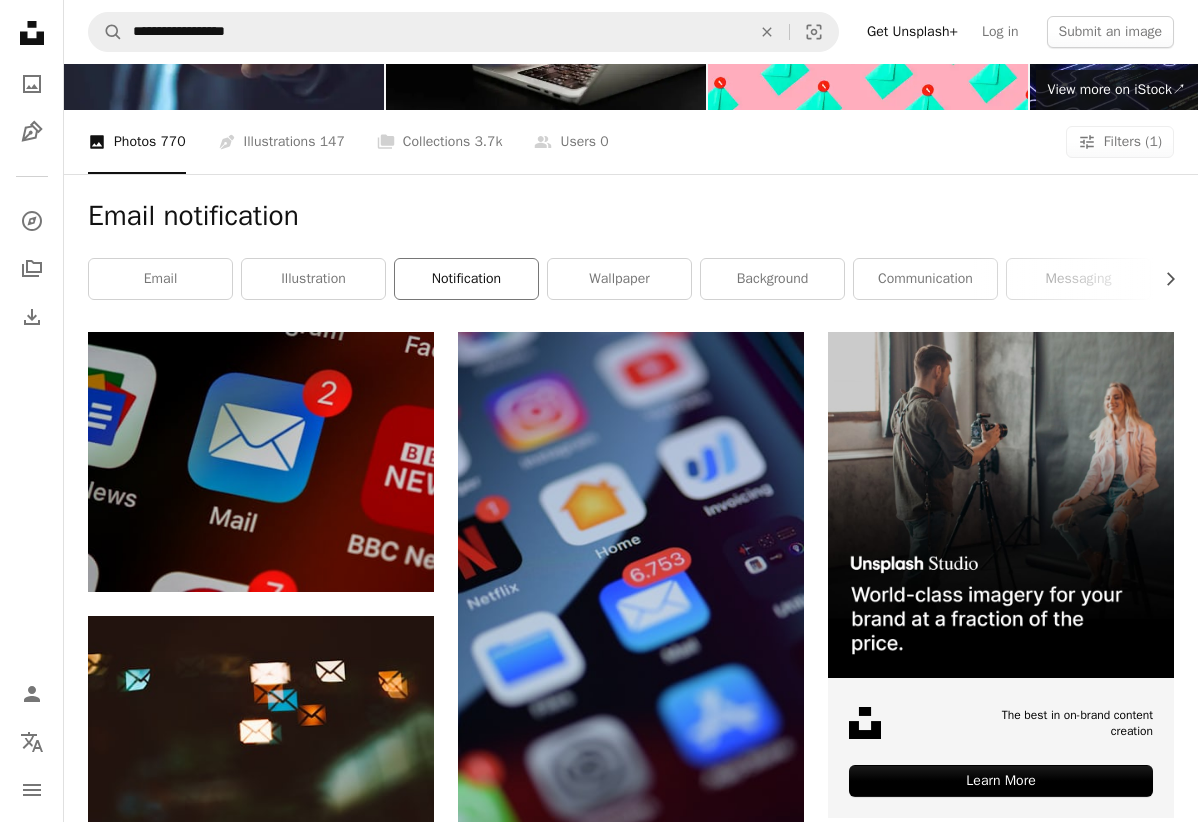 click on "notification" at bounding box center (466, 279) 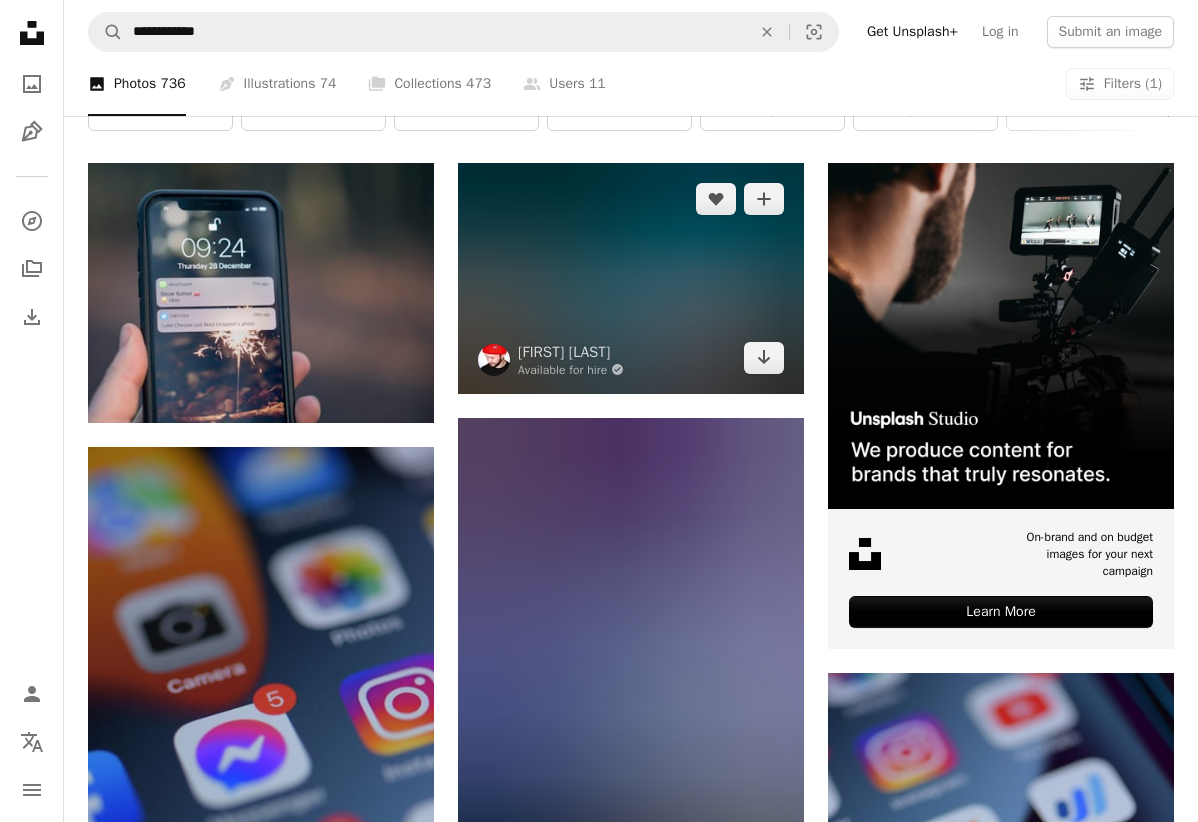 scroll, scrollTop: 328, scrollLeft: 0, axis: vertical 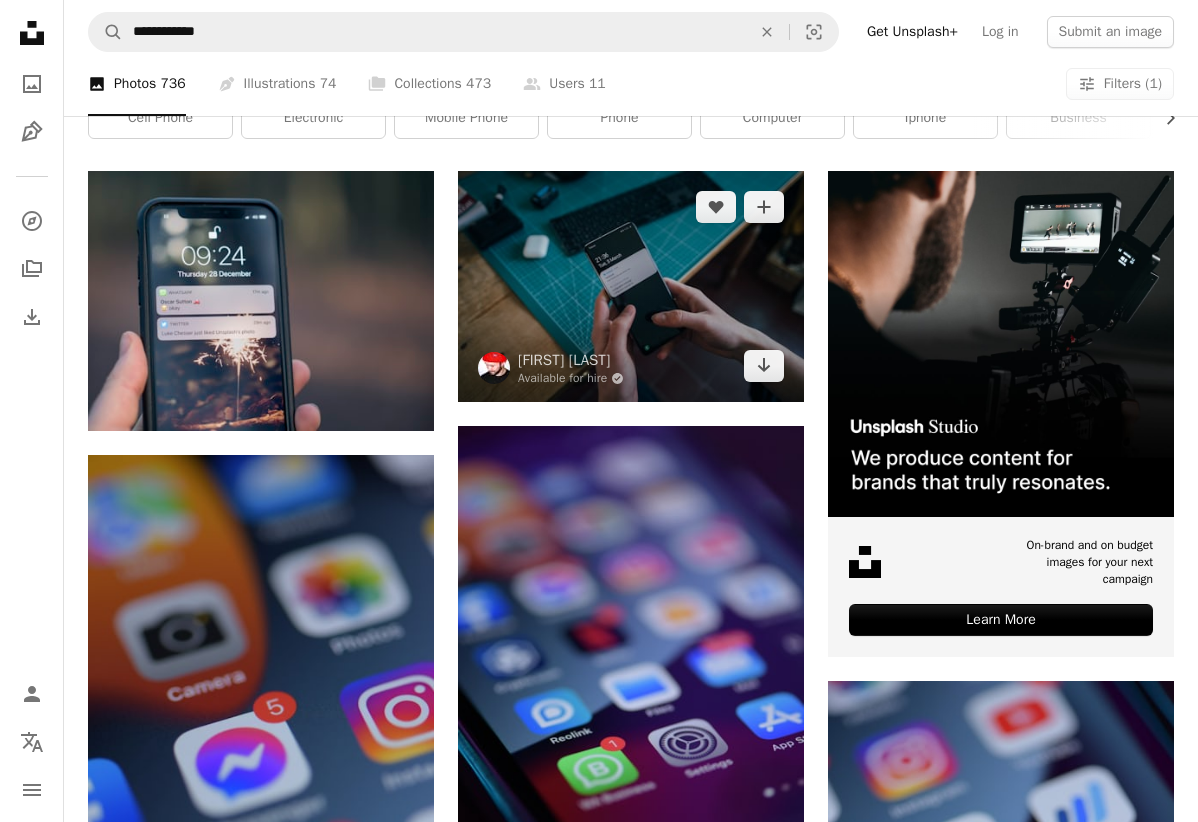 click at bounding box center (631, 286) 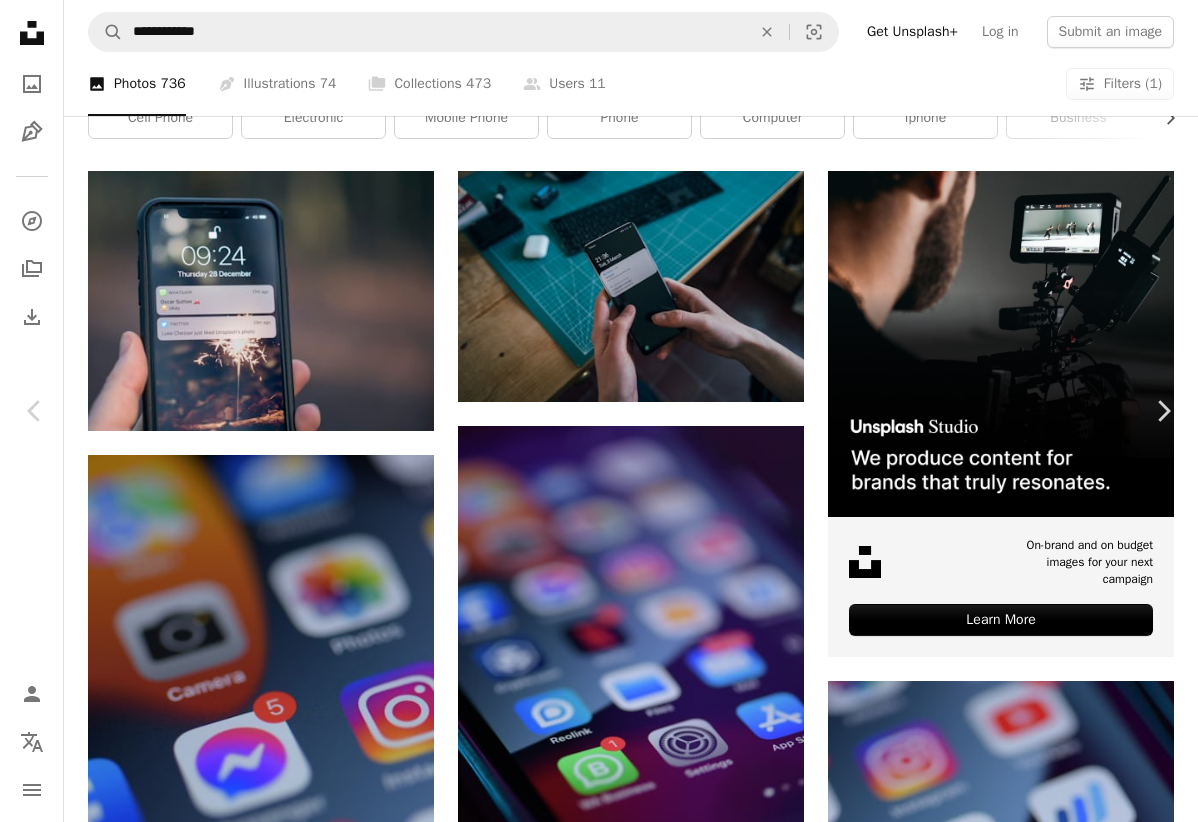 click on "An X shape" at bounding box center [20, 20] 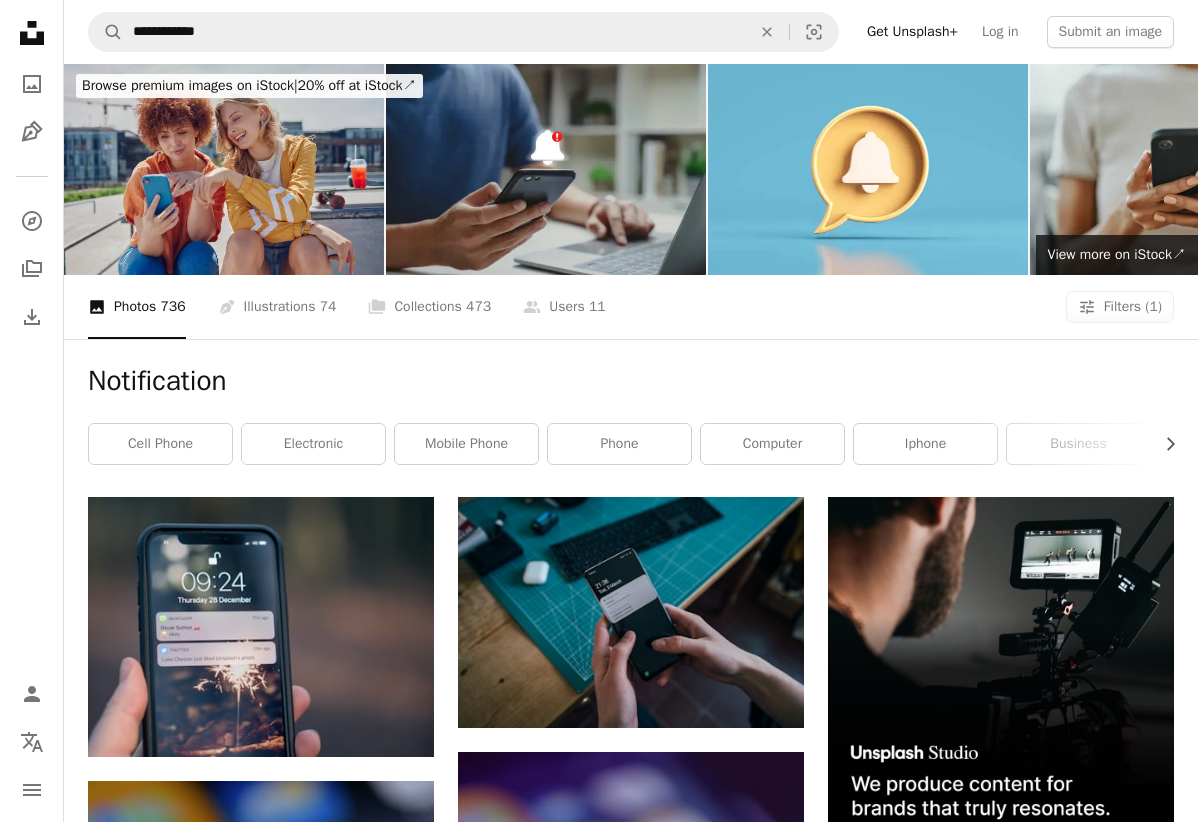 scroll, scrollTop: 0, scrollLeft: 0, axis: both 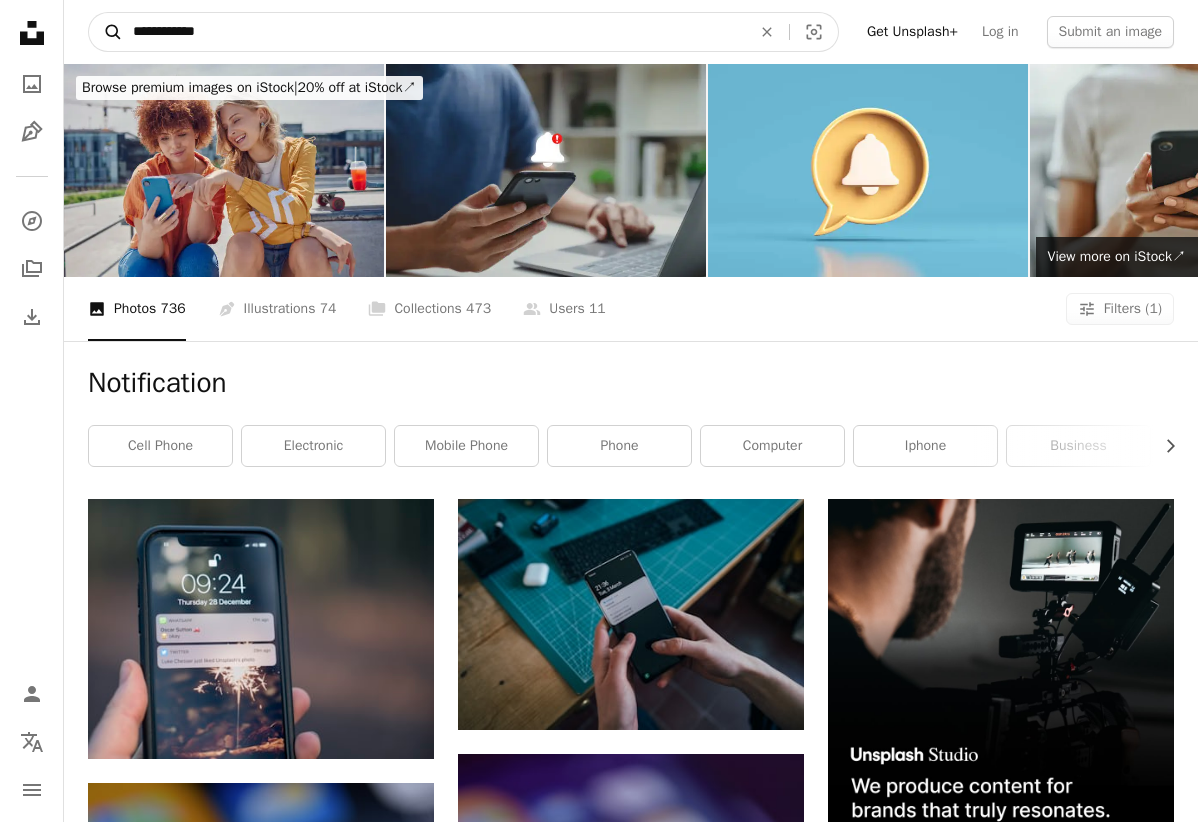 drag, startPoint x: 259, startPoint y: 22, endPoint x: 98, endPoint y: 22, distance: 161 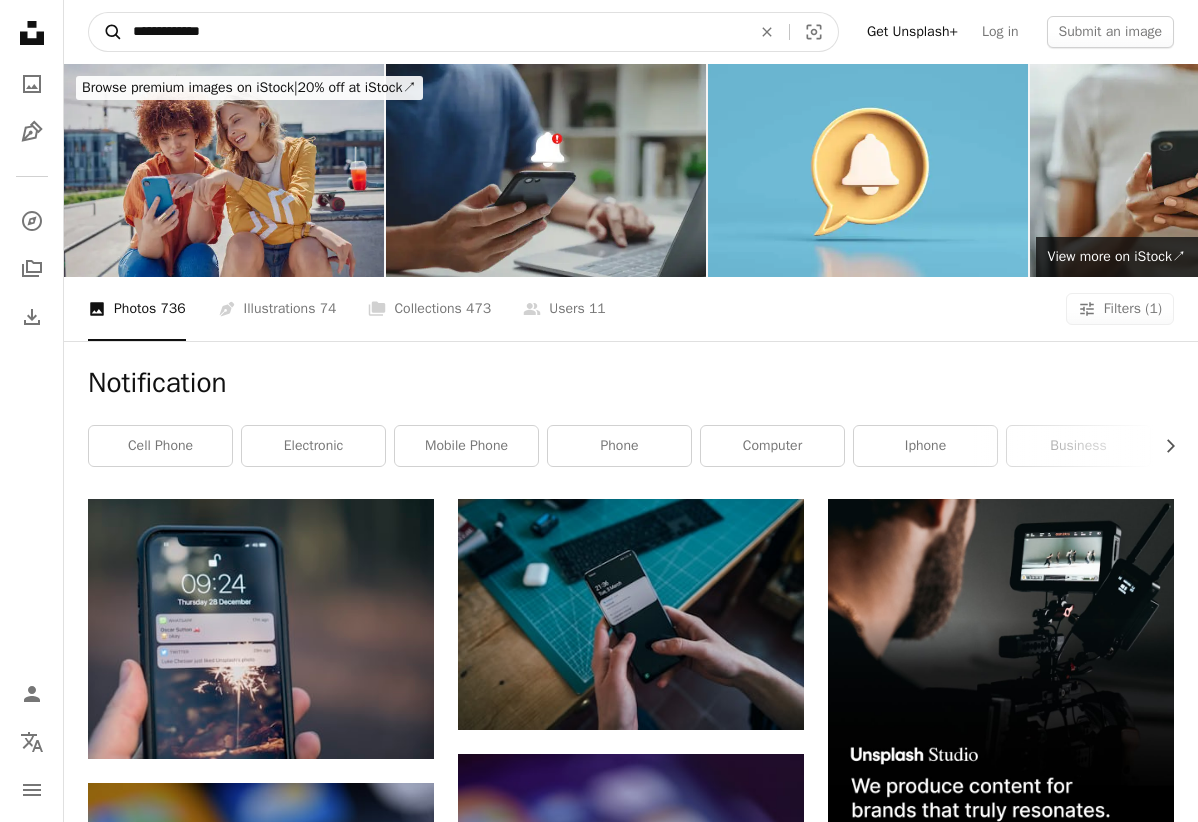 click on "A magnifying glass" at bounding box center [106, 32] 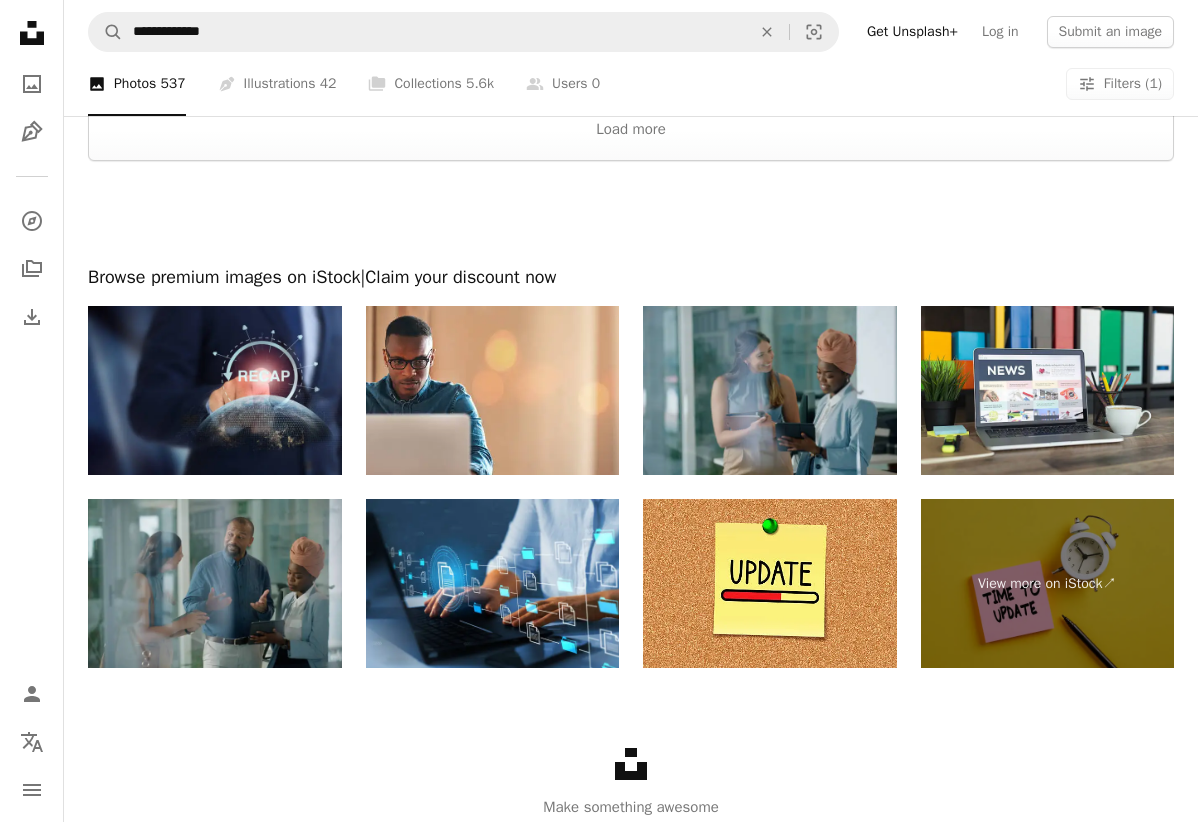 scroll, scrollTop: 2944, scrollLeft: 0, axis: vertical 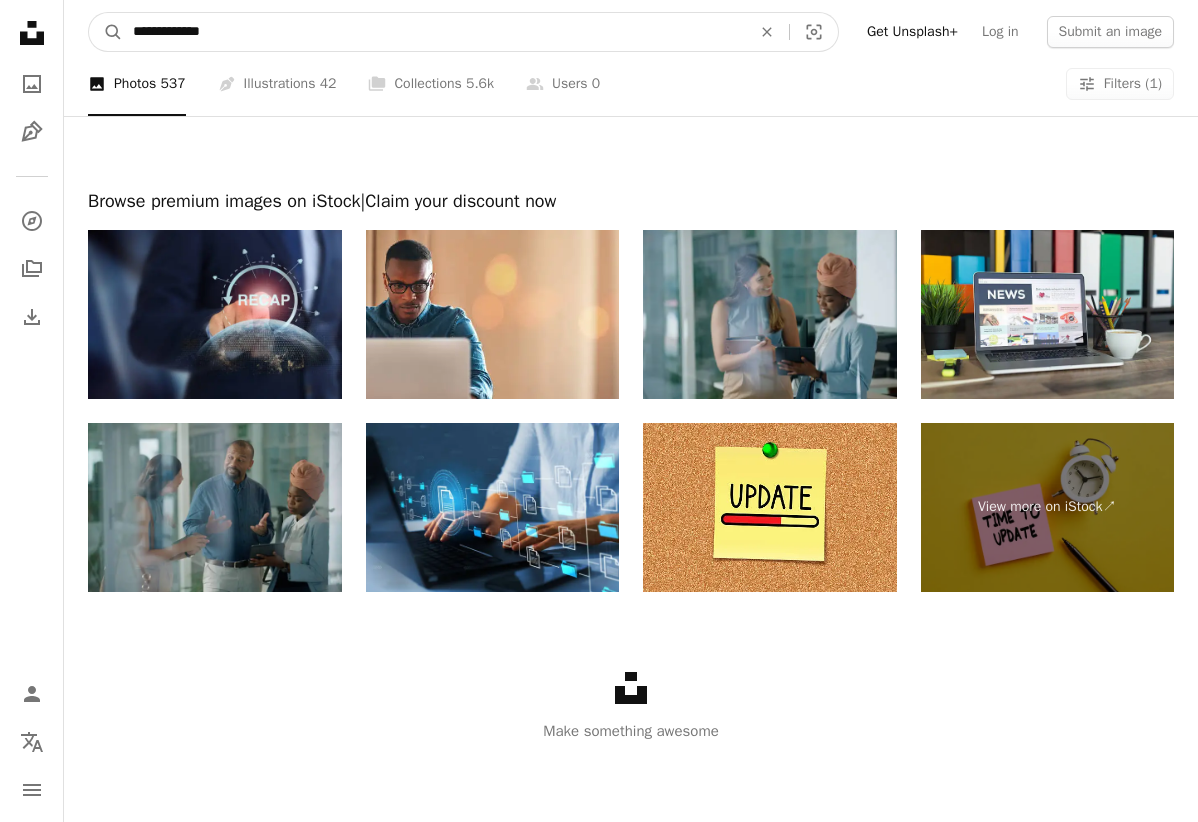 click on "**********" at bounding box center (434, 32) 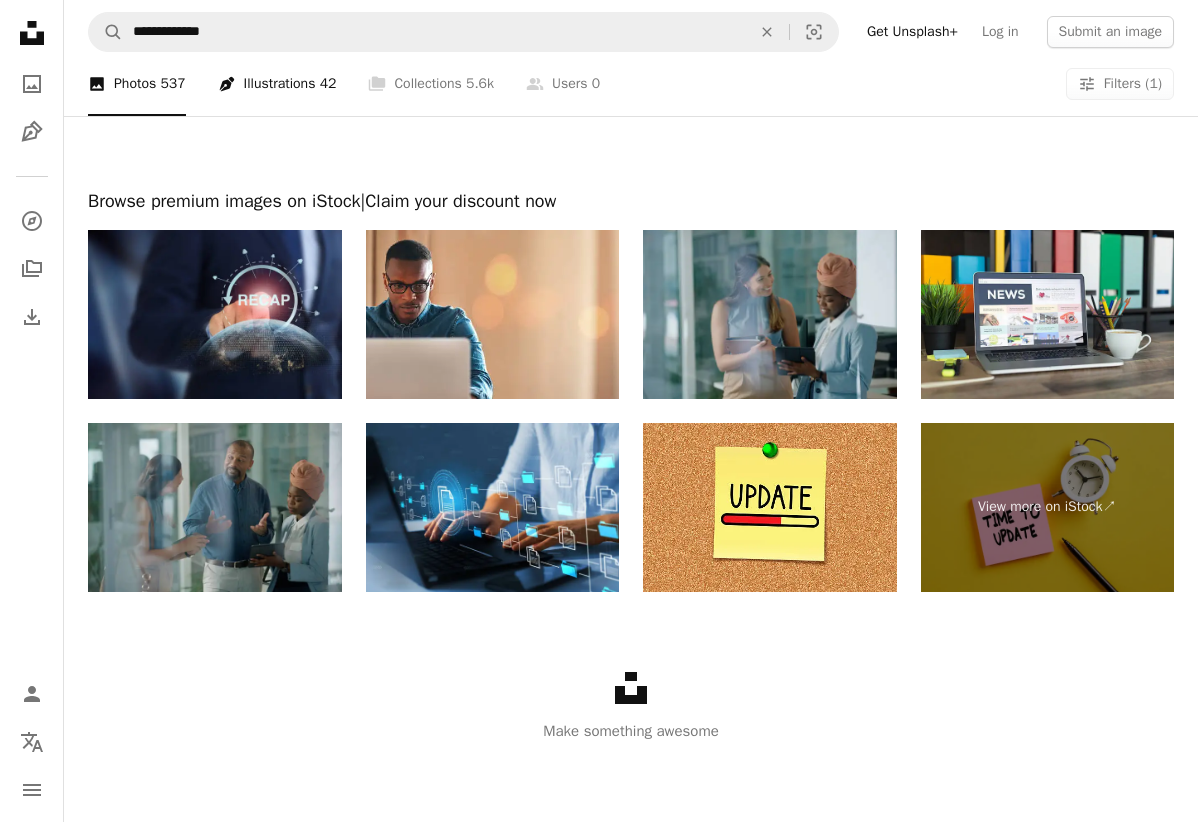 click on "Pen Tool Illustrations   42" at bounding box center [277, 84] 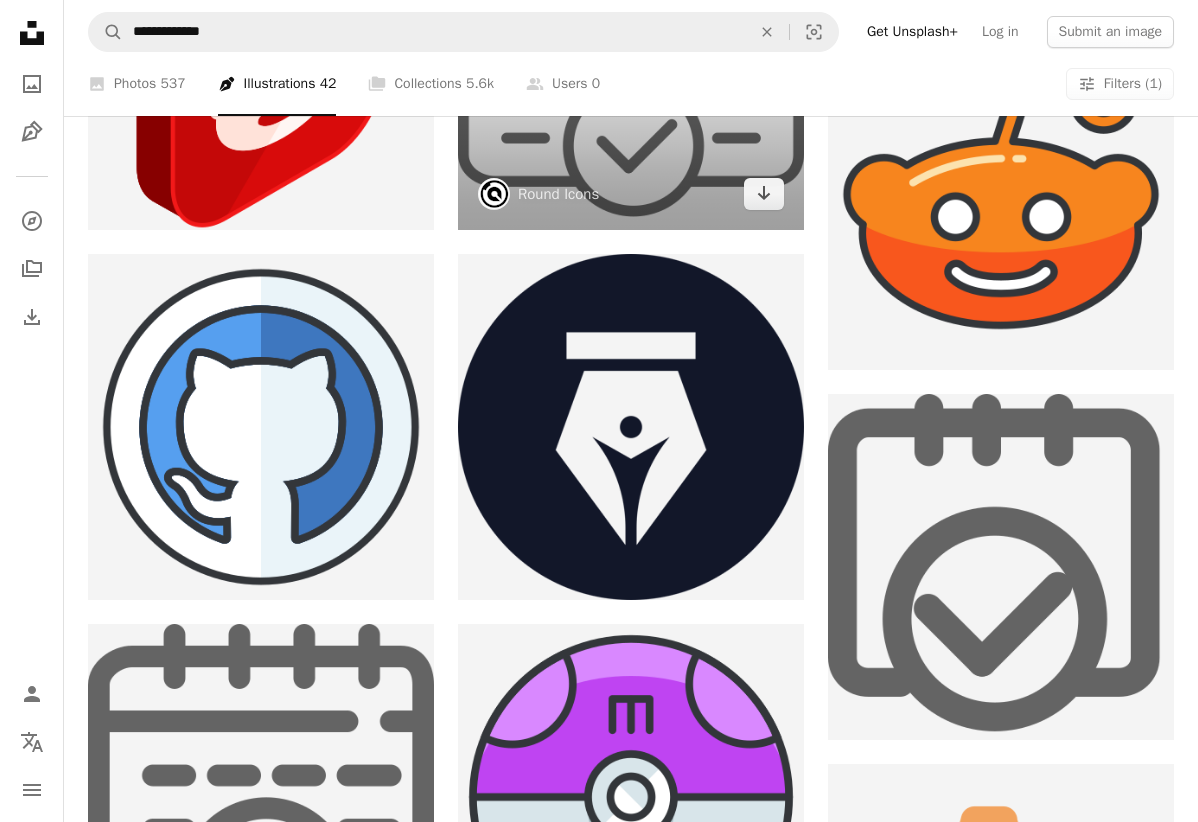 scroll, scrollTop: 1514, scrollLeft: 0, axis: vertical 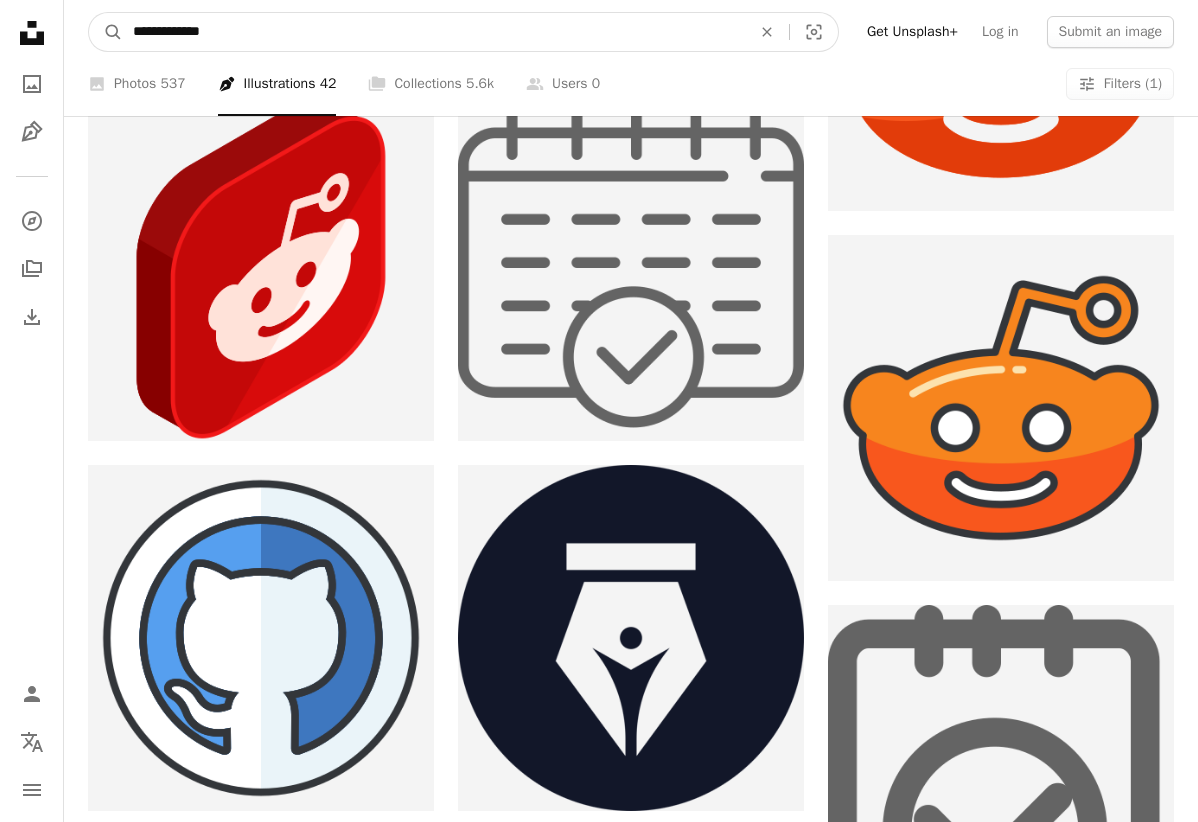 drag, startPoint x: 275, startPoint y: 31, endPoint x: 73, endPoint y: 21, distance: 202.24738 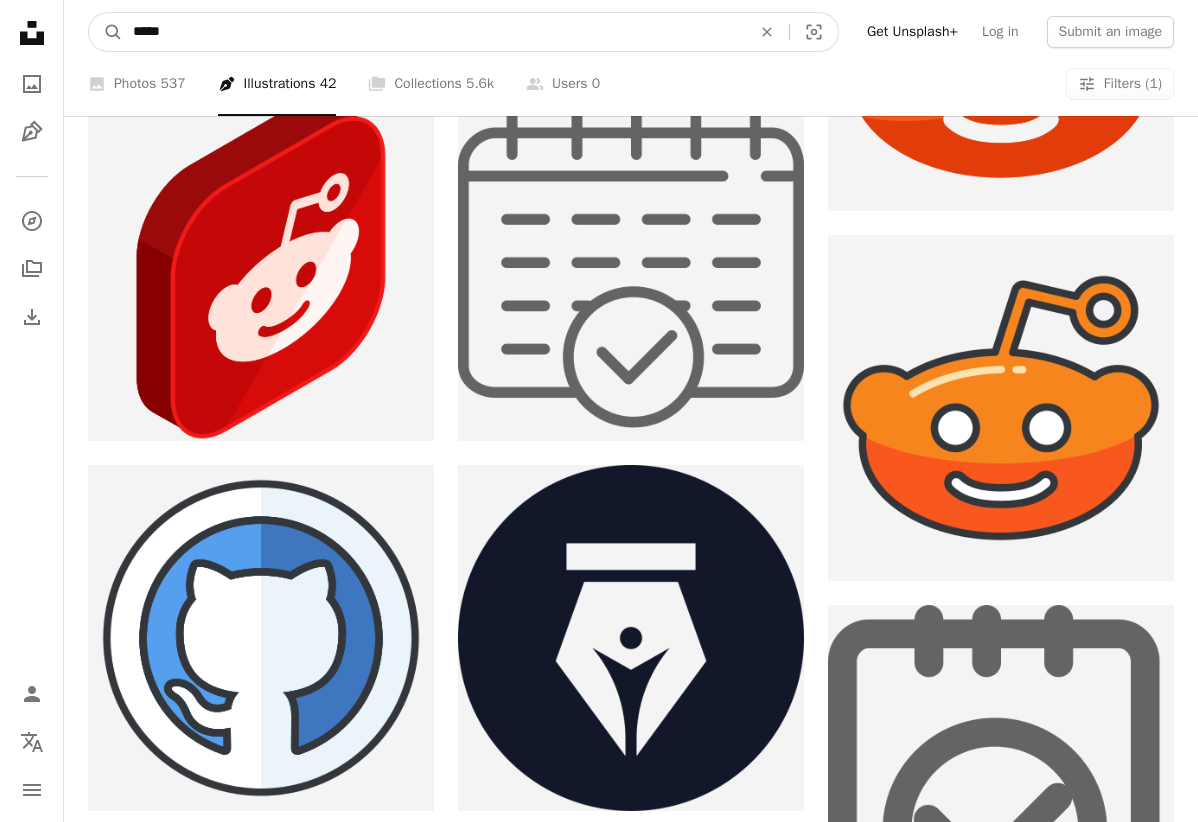 type on "******" 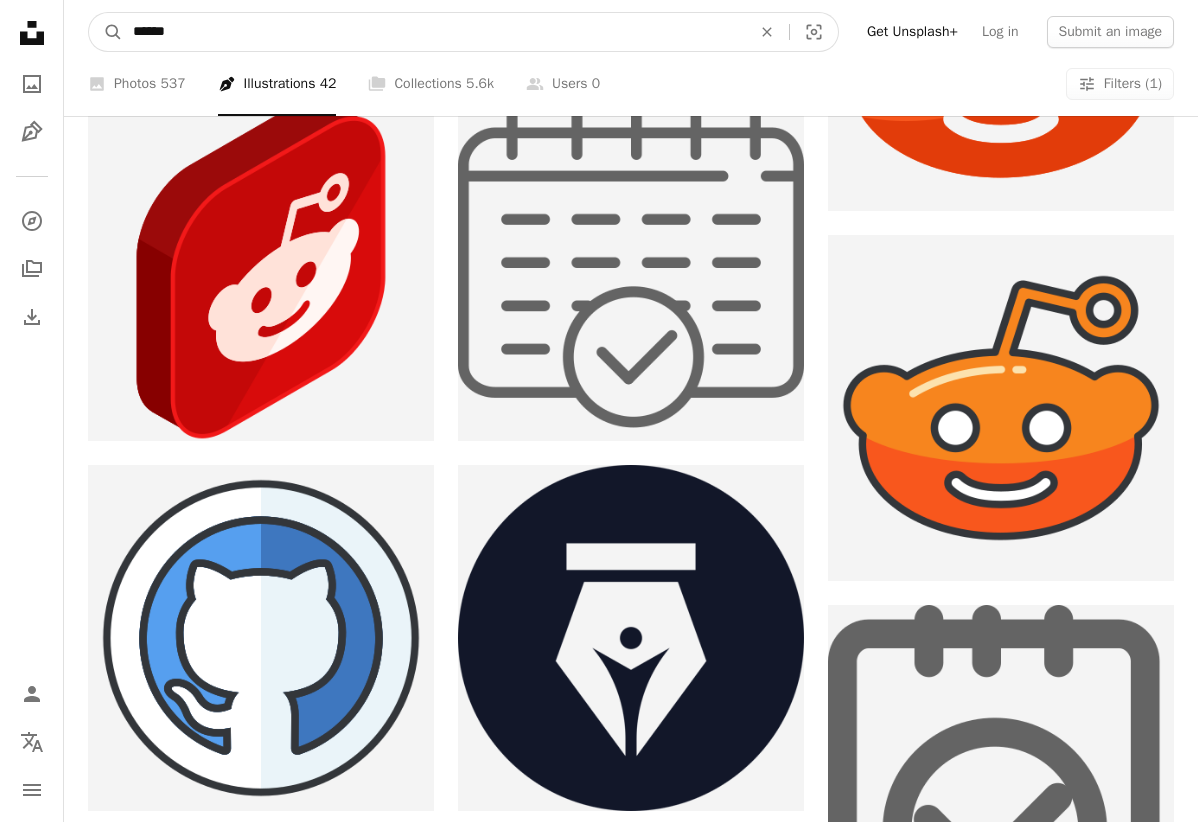 click on "A magnifying glass" at bounding box center [106, 32] 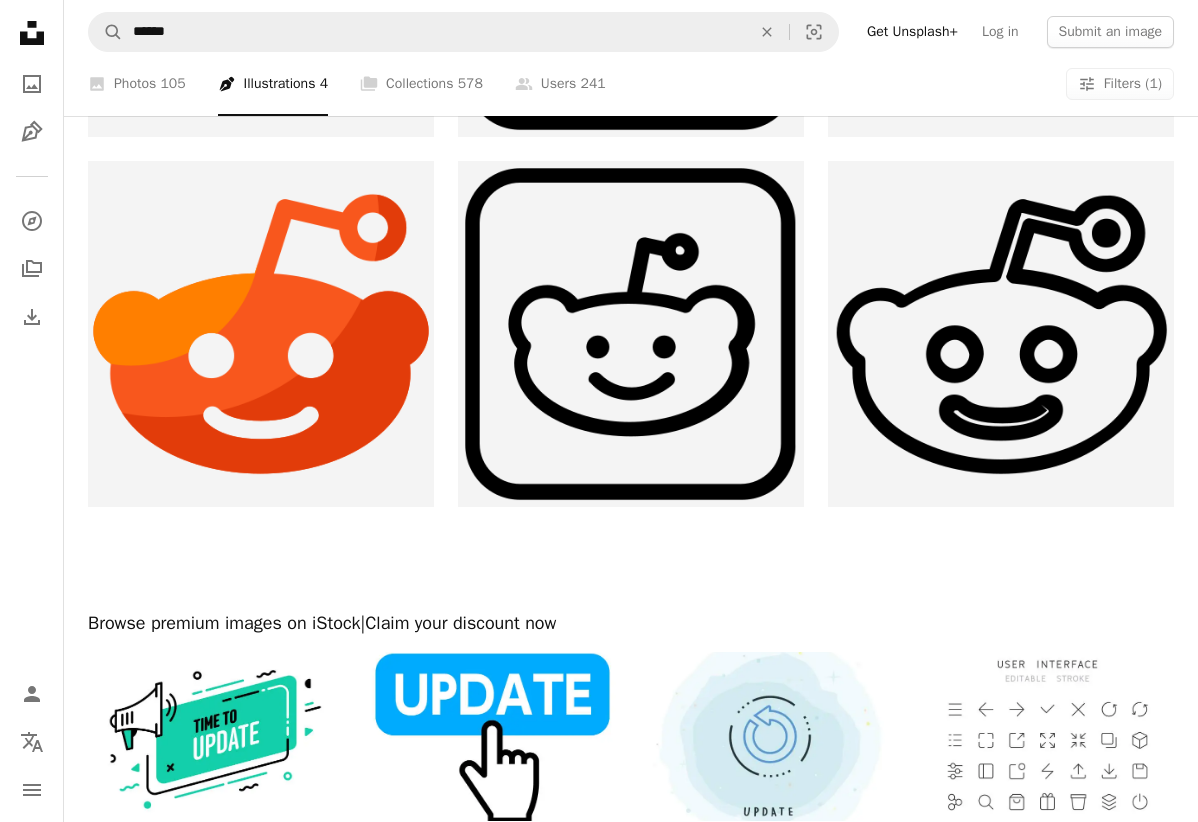 scroll, scrollTop: 0, scrollLeft: 0, axis: both 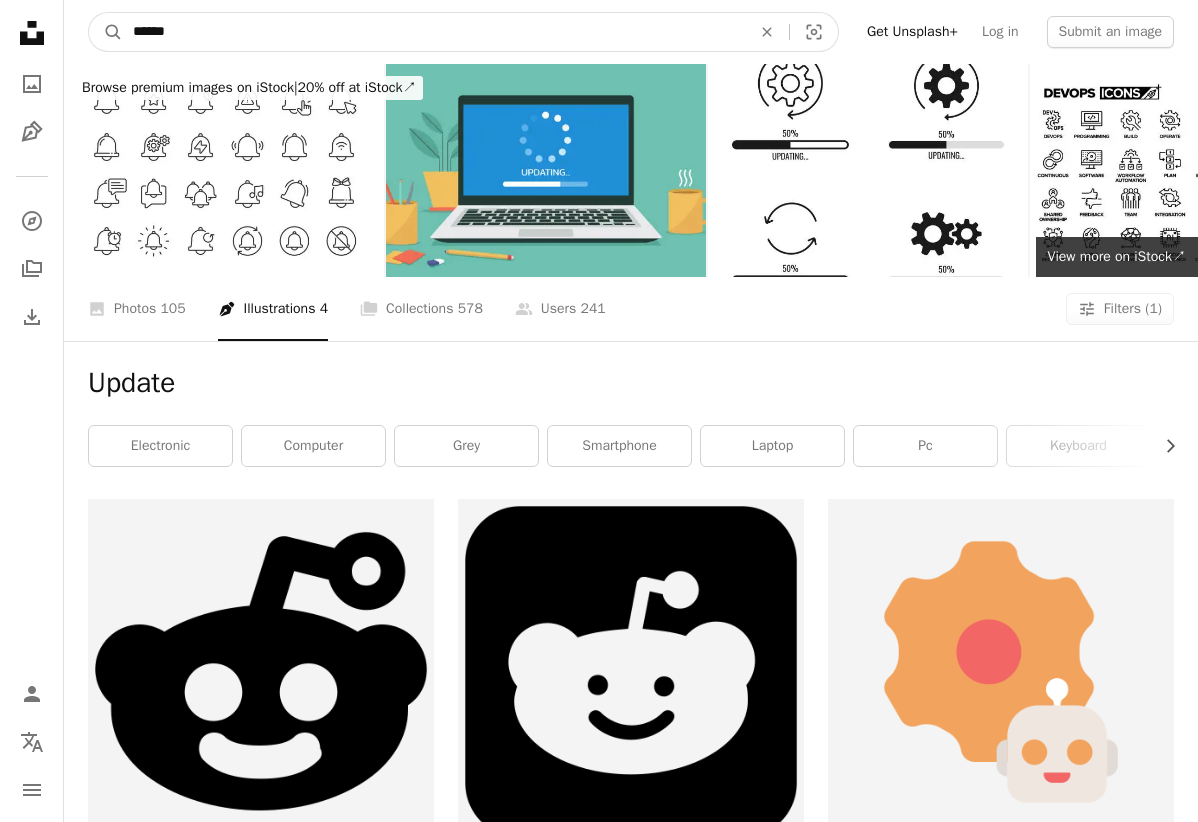 click on "******" at bounding box center (434, 32) 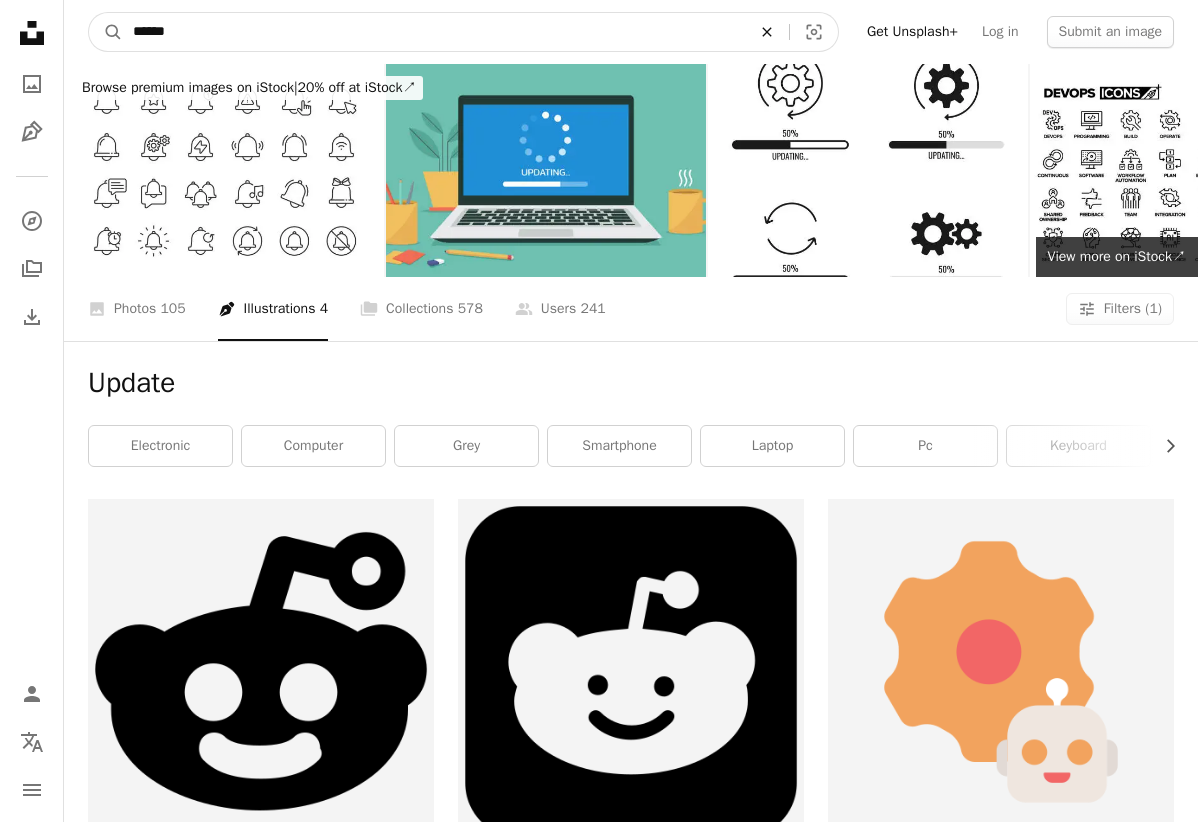 click on "An X shape" at bounding box center [767, 32] 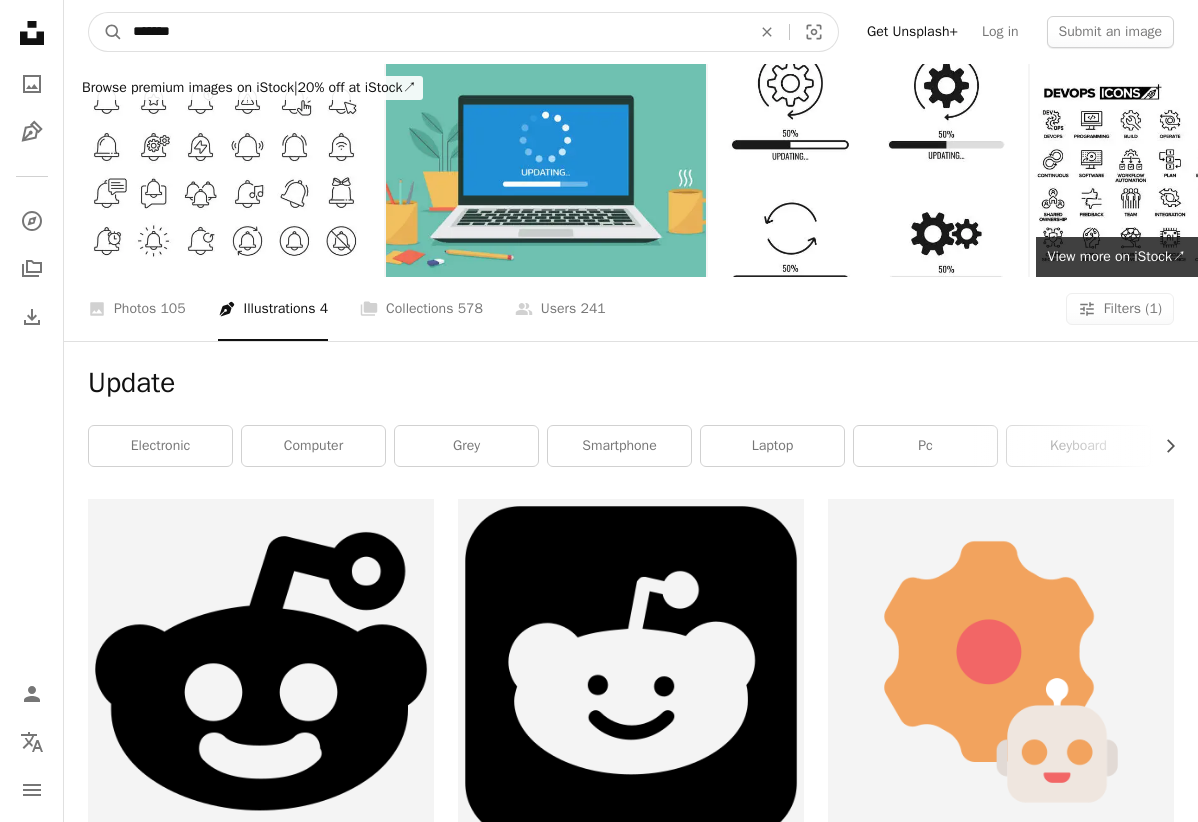 type on "********" 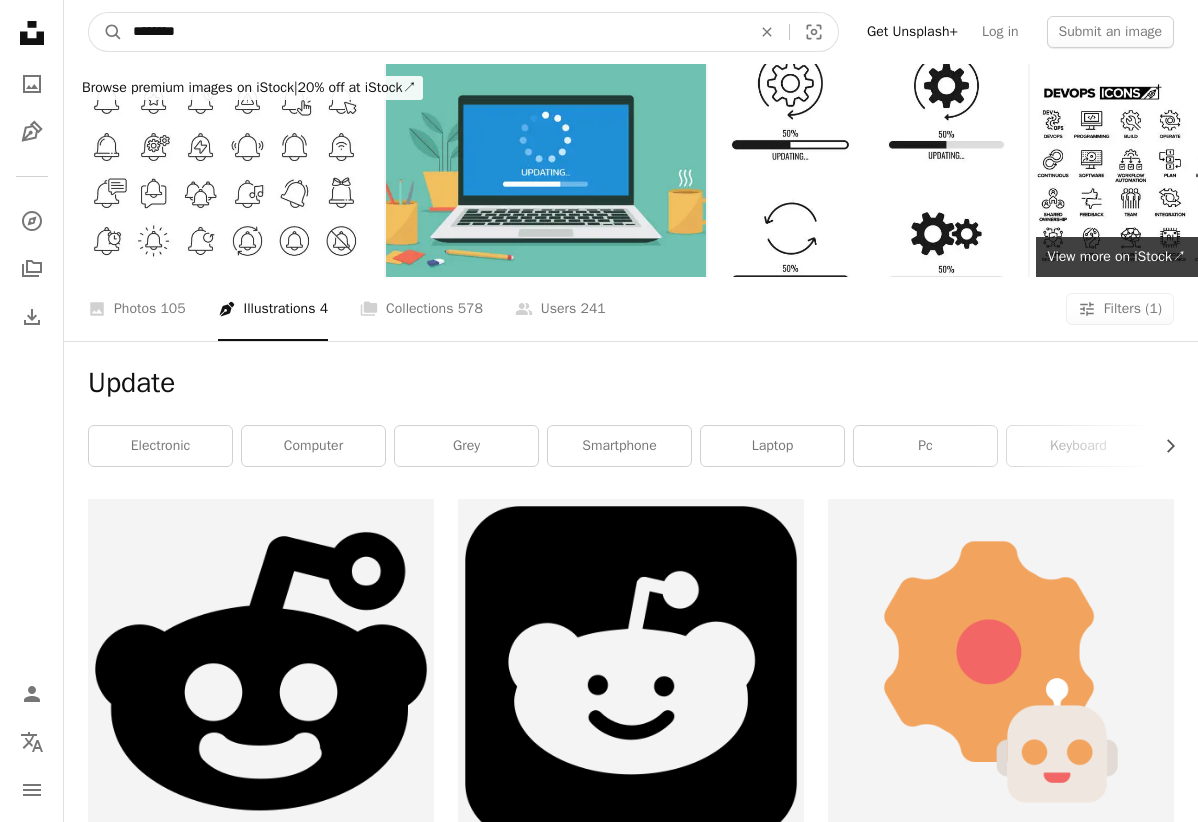 click on "A magnifying glass" at bounding box center [106, 32] 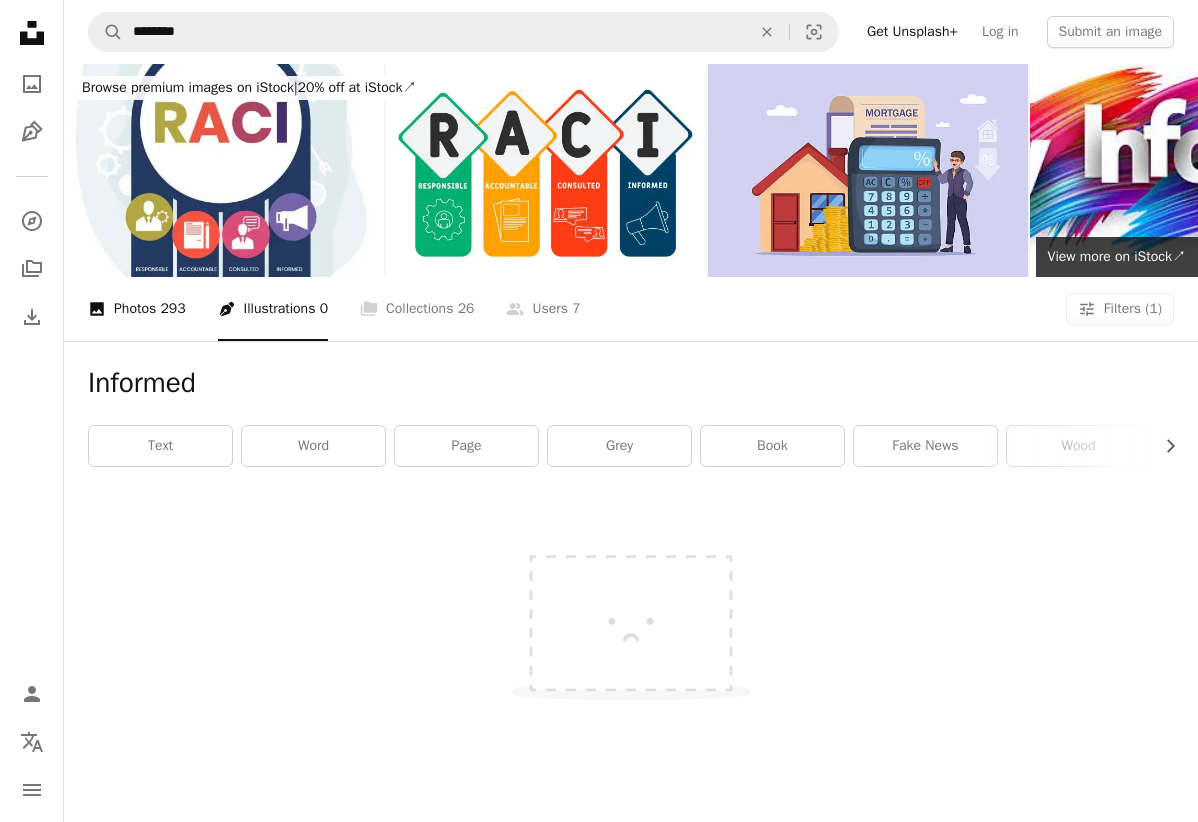 click on "293" at bounding box center (172, 309) 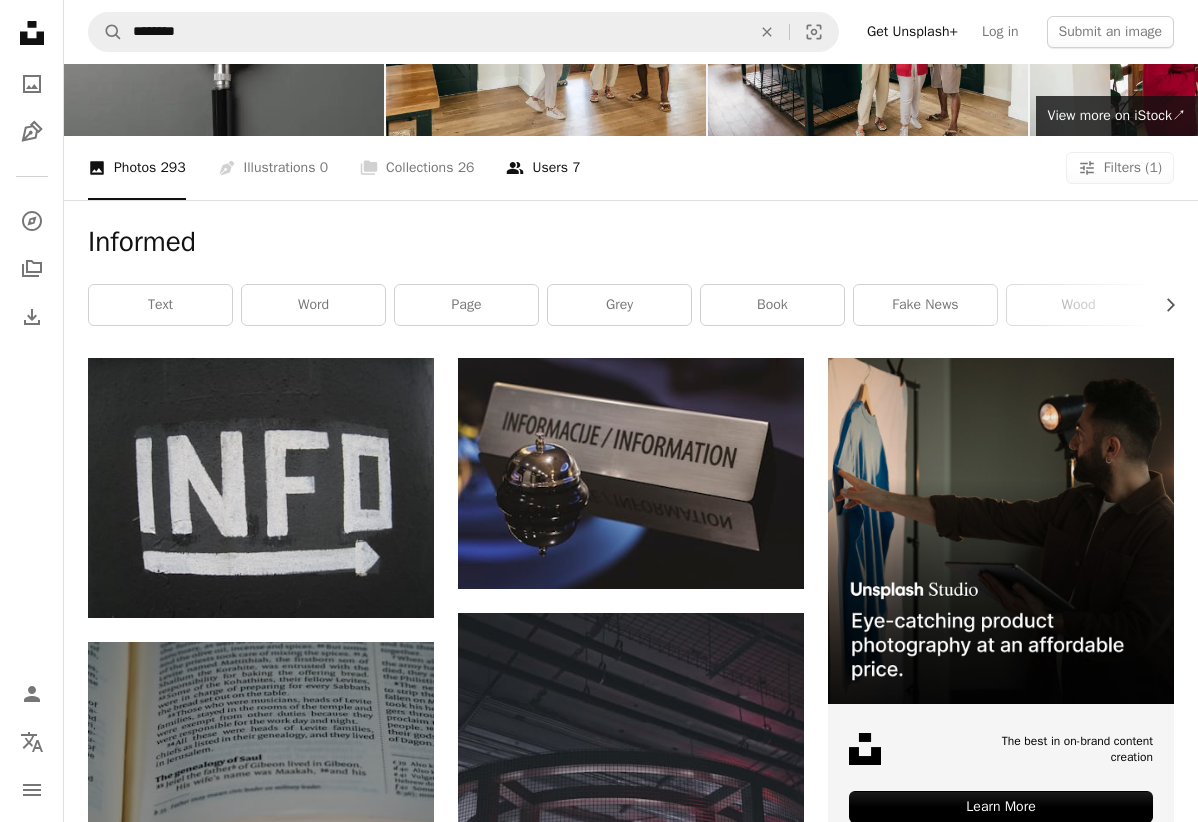 scroll, scrollTop: 0, scrollLeft: 0, axis: both 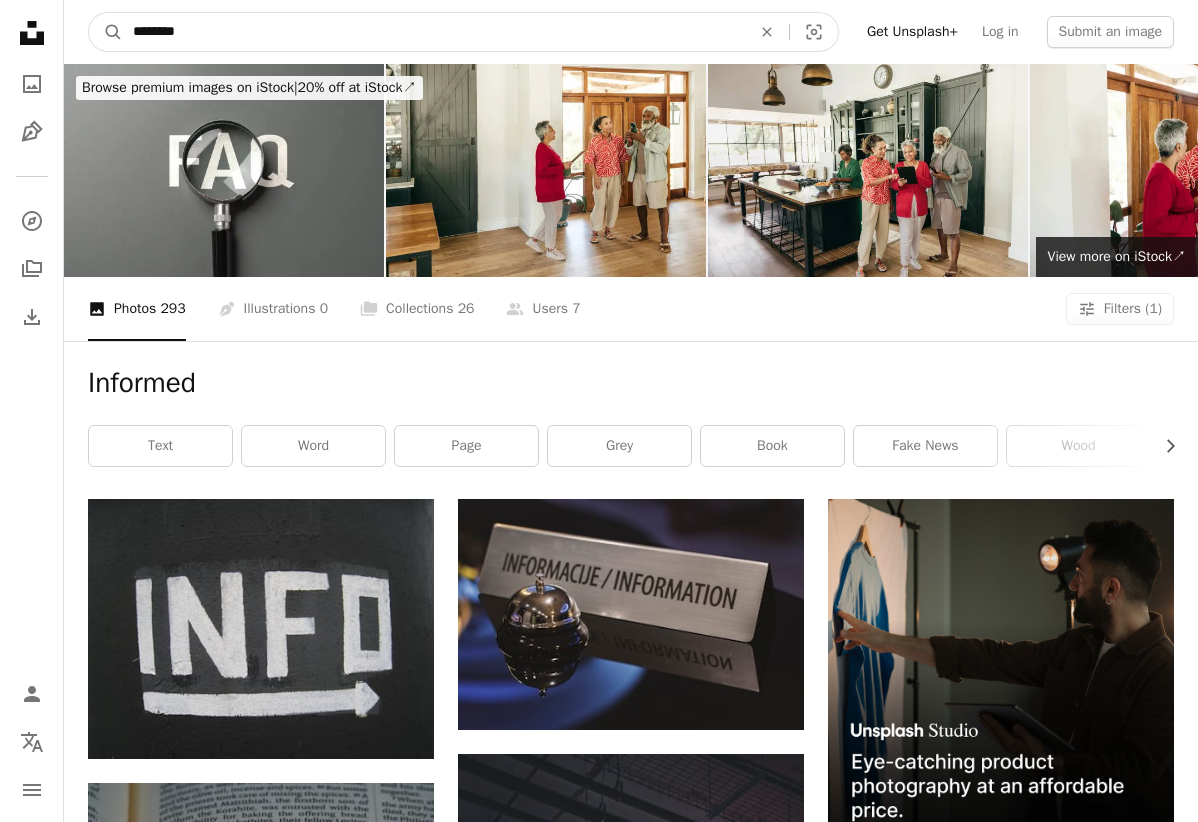 click on "********" at bounding box center (434, 32) 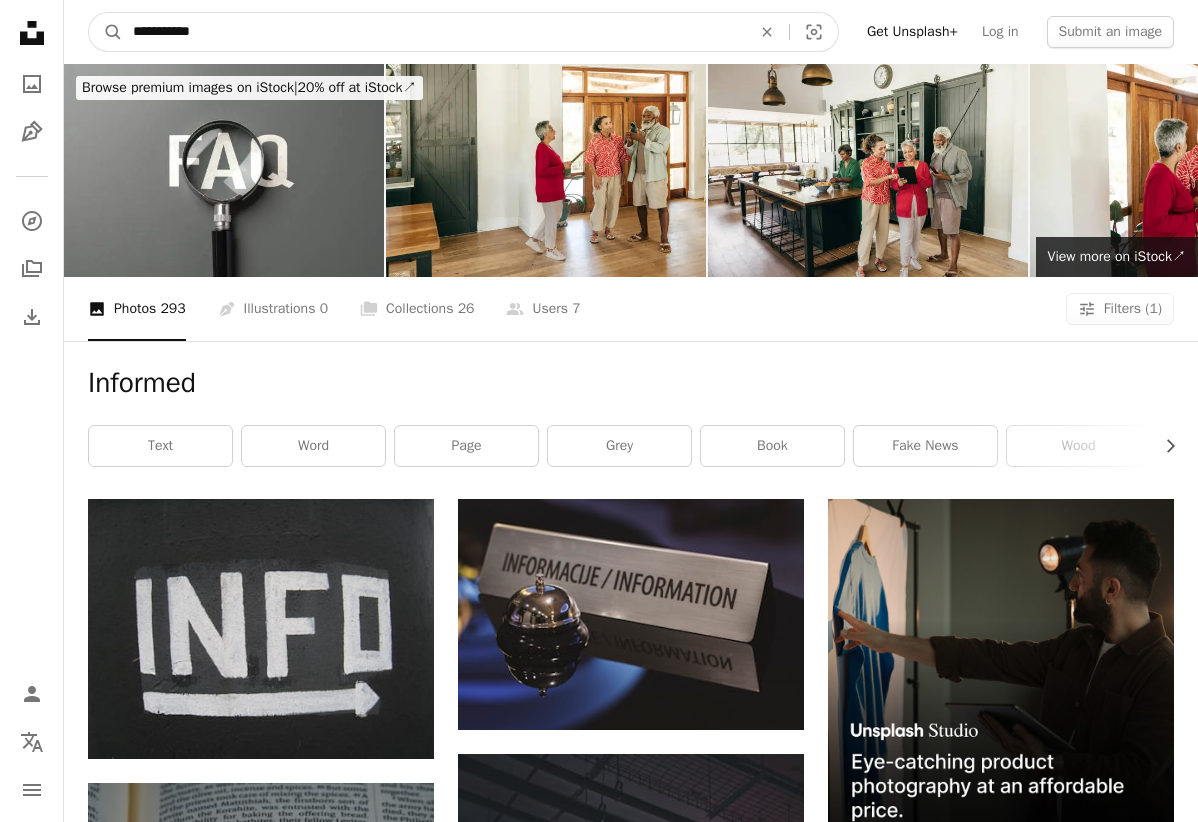 type on "**********" 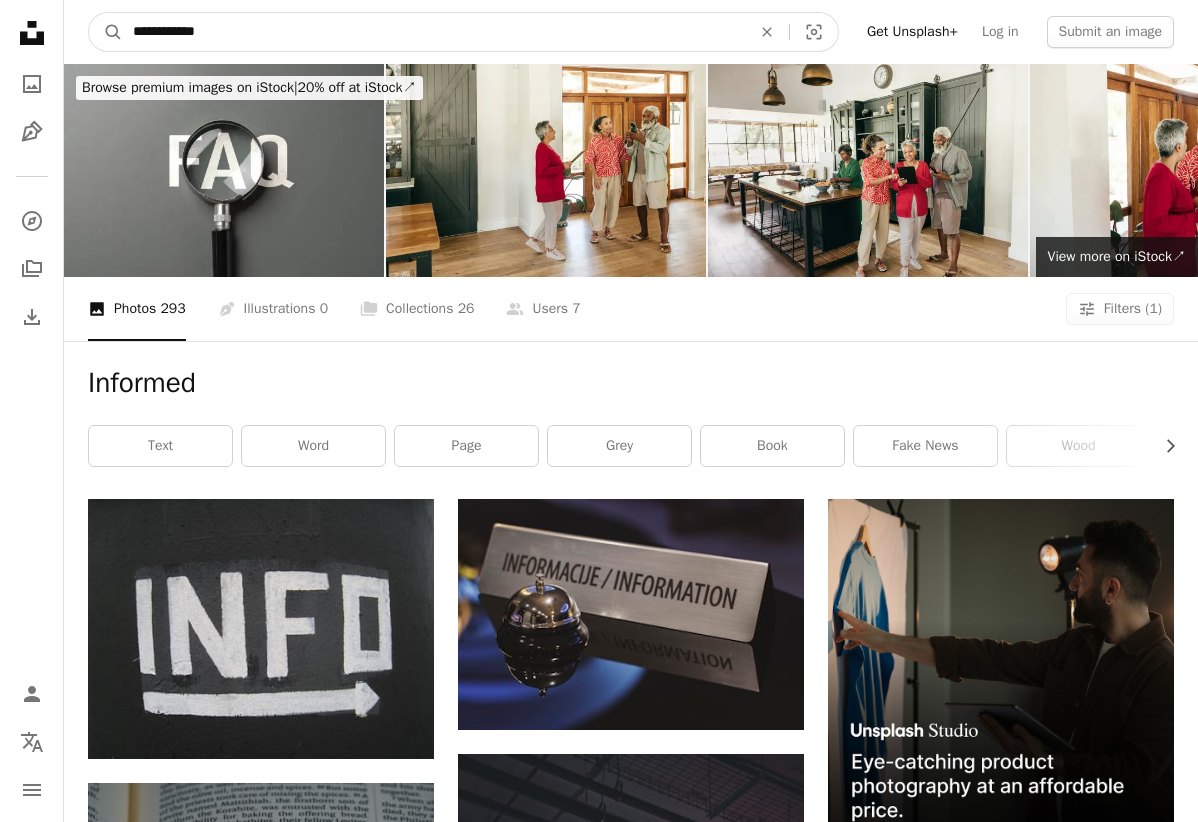 click on "A magnifying glass" at bounding box center [106, 32] 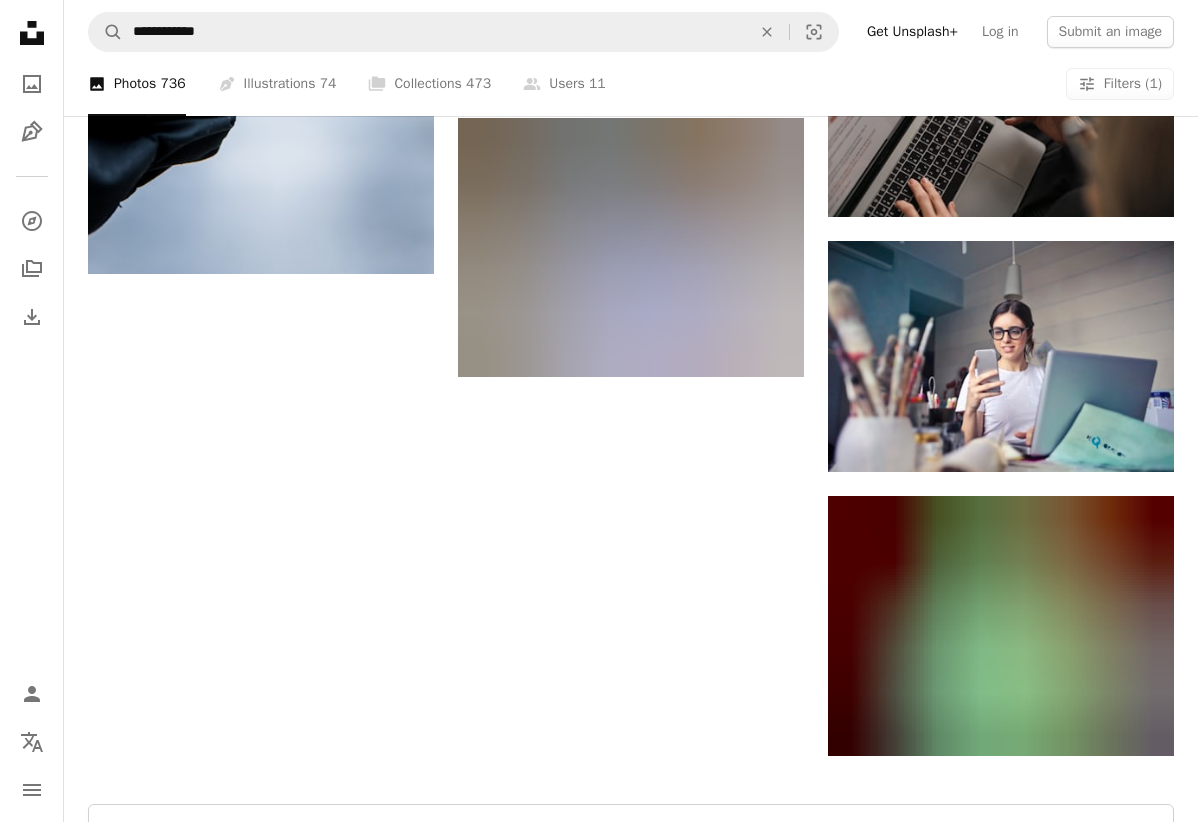 scroll, scrollTop: 2484, scrollLeft: 0, axis: vertical 